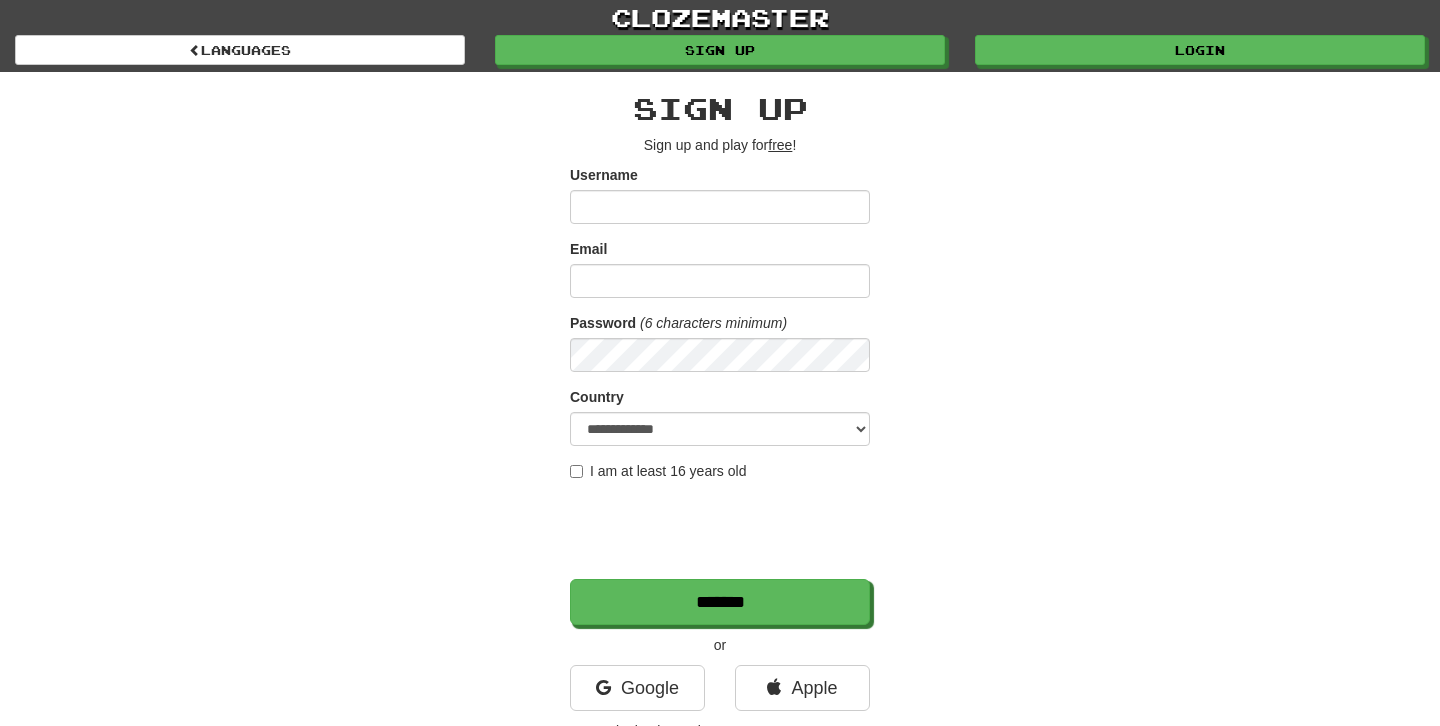 scroll, scrollTop: 0, scrollLeft: 0, axis: both 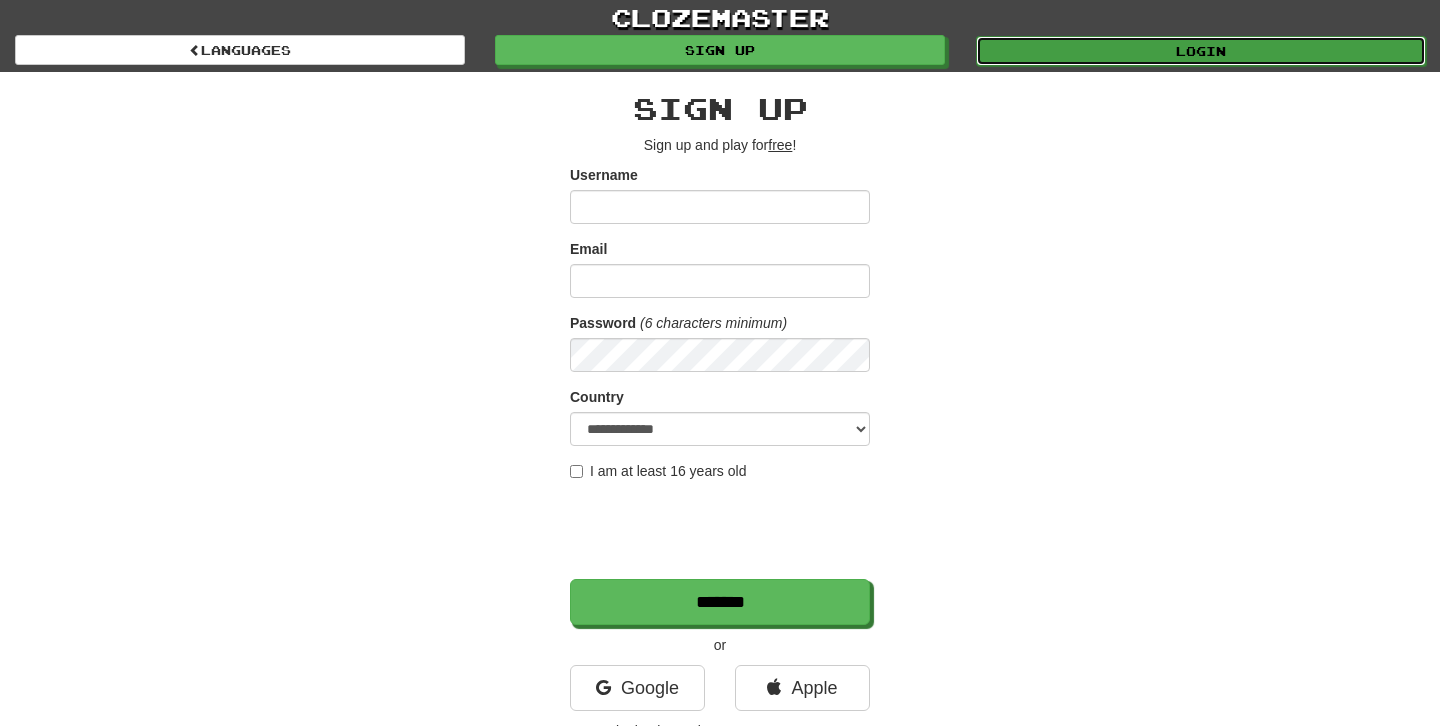 click on "Login" at bounding box center (1201, 51) 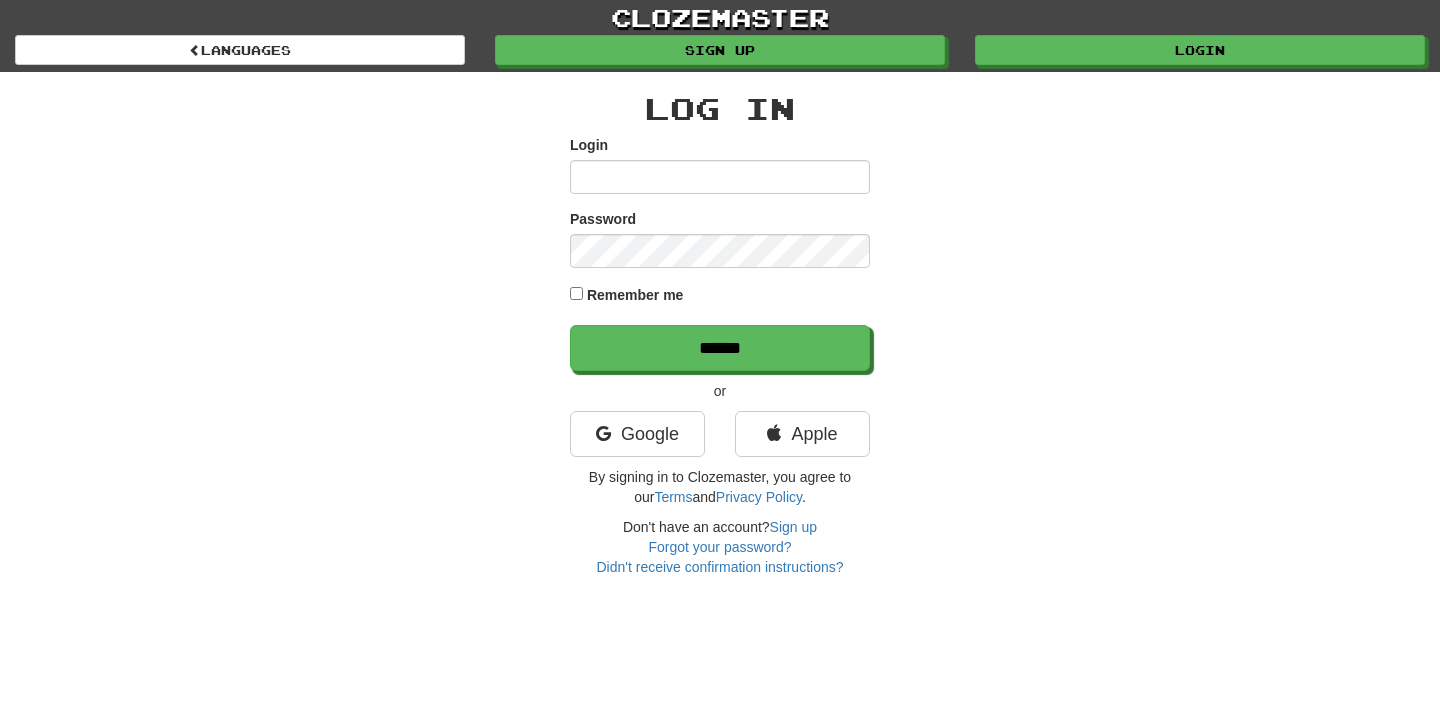 scroll, scrollTop: 0, scrollLeft: 0, axis: both 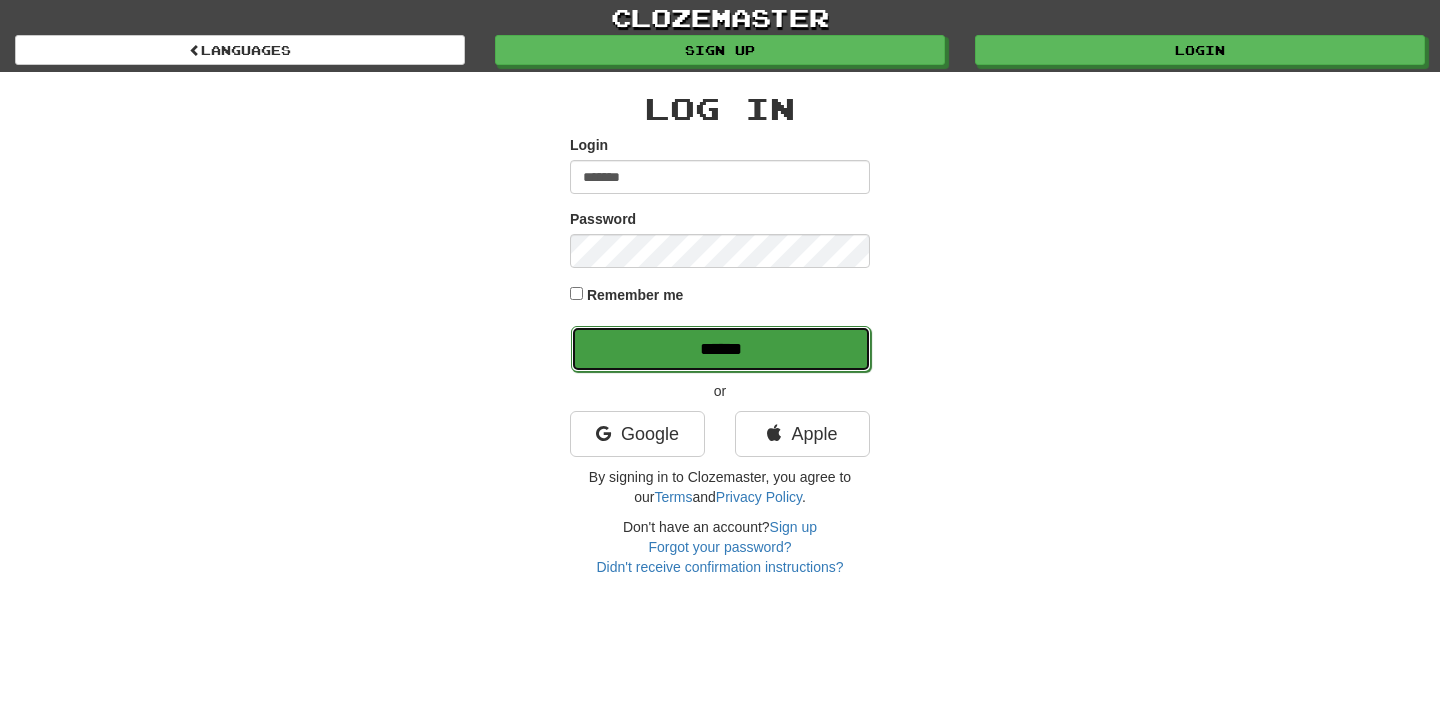 click on "******" at bounding box center [721, 349] 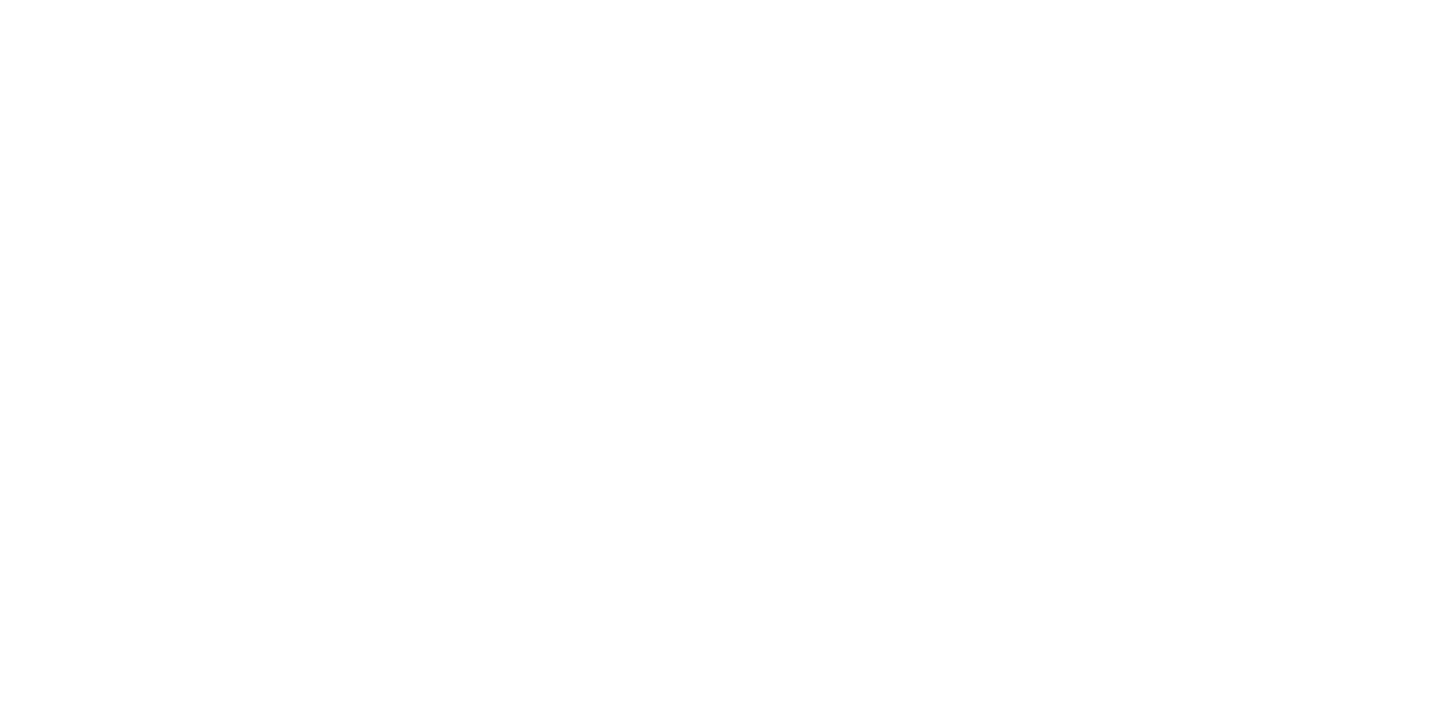 scroll, scrollTop: 0, scrollLeft: 0, axis: both 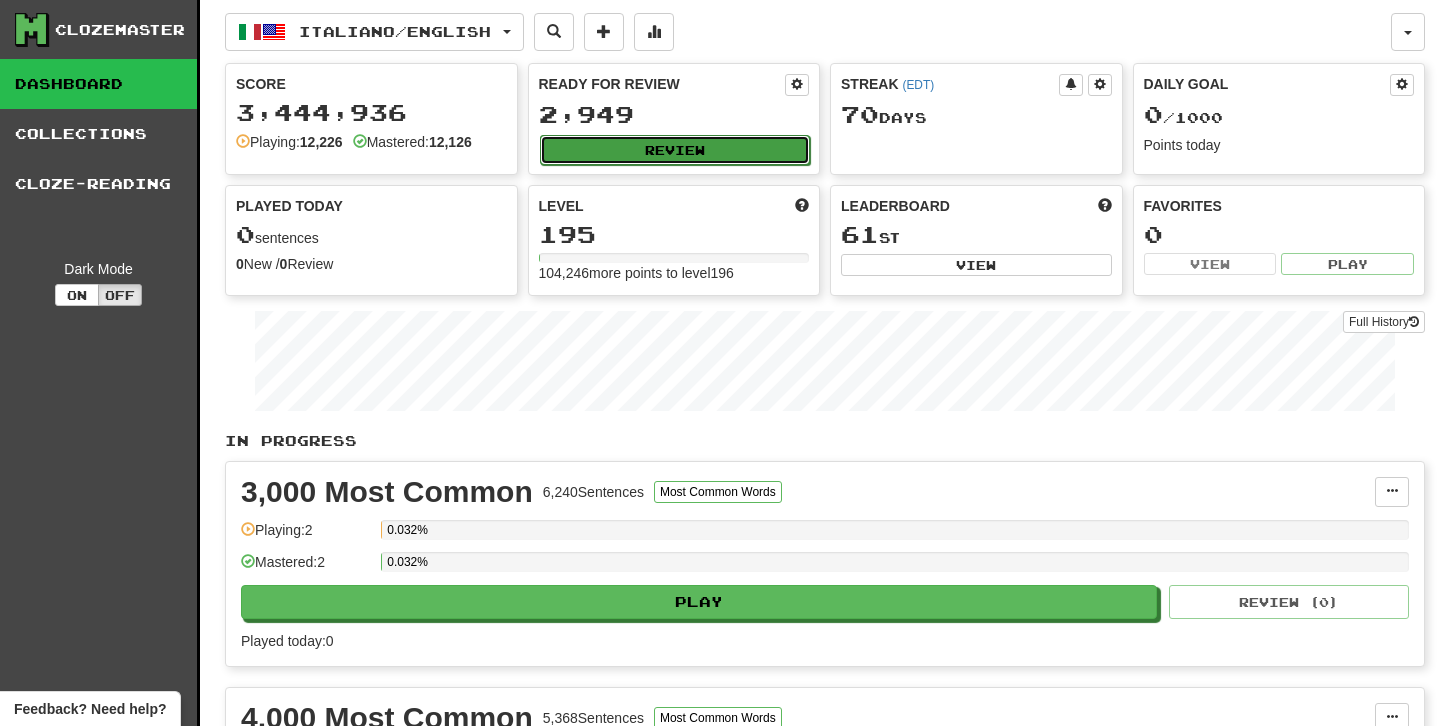 click on "Review" at bounding box center [675, 150] 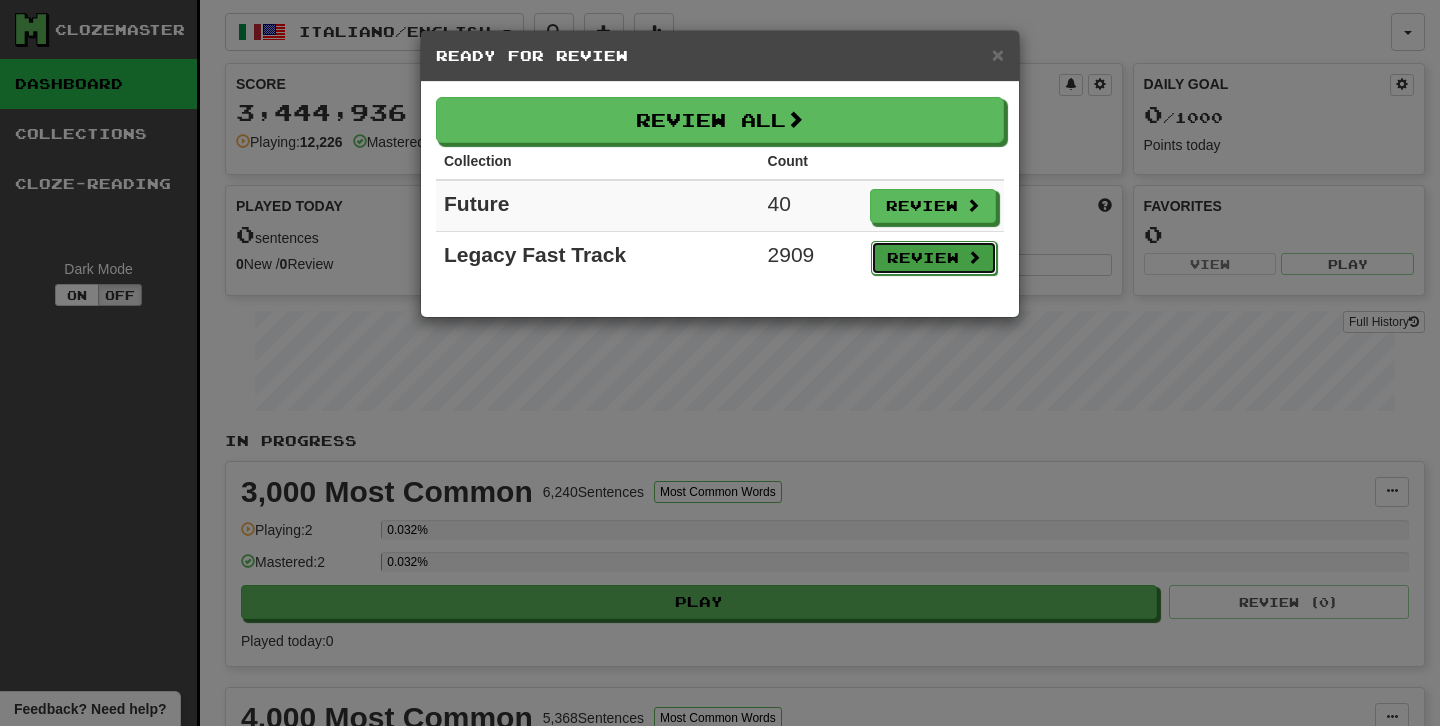 click on "Review" at bounding box center (934, 258) 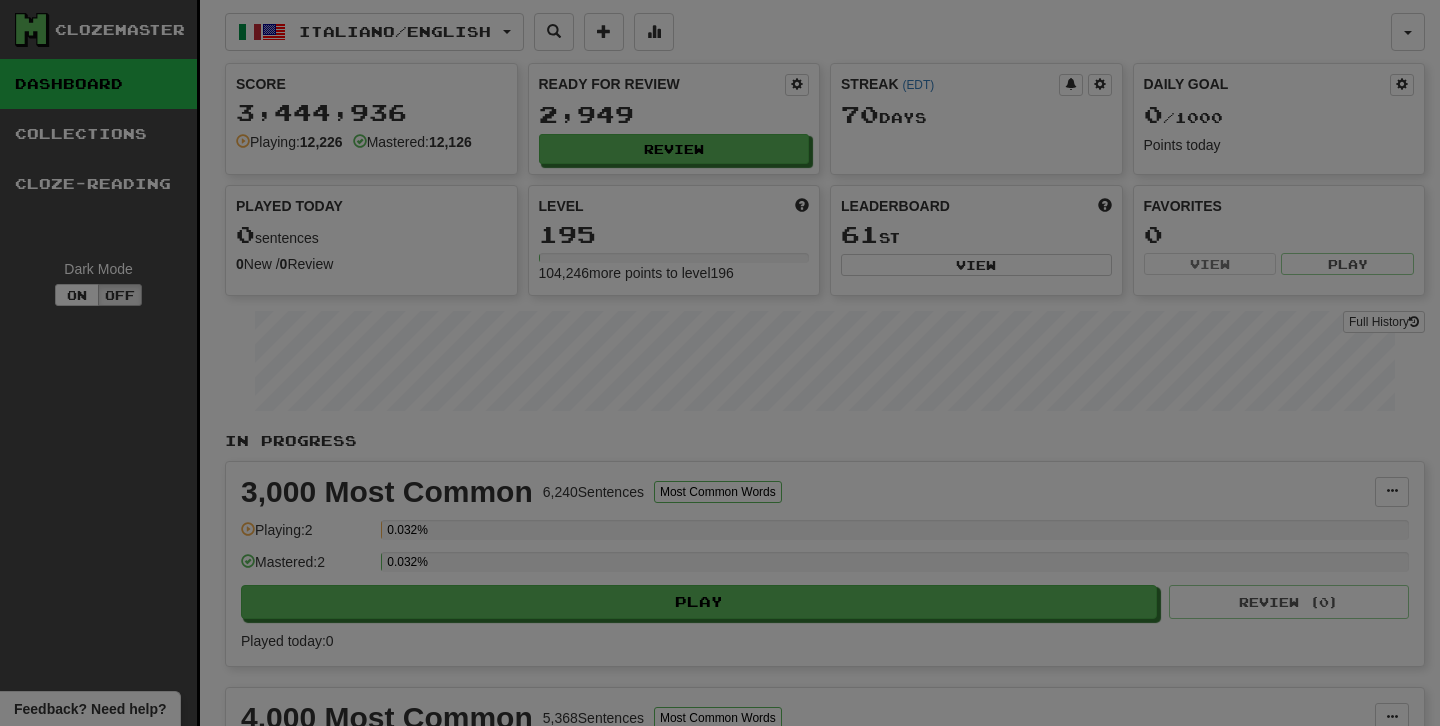 select on "********" 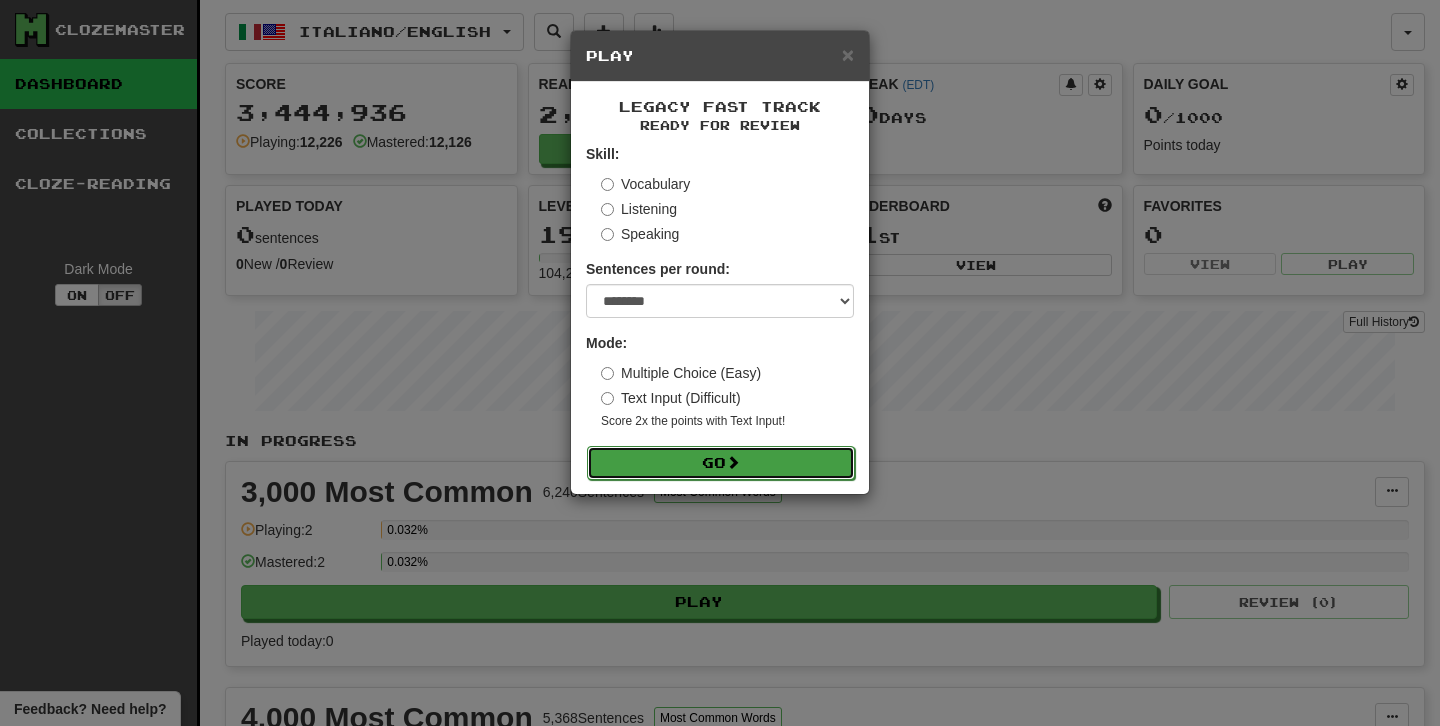 click on "Go" at bounding box center [721, 463] 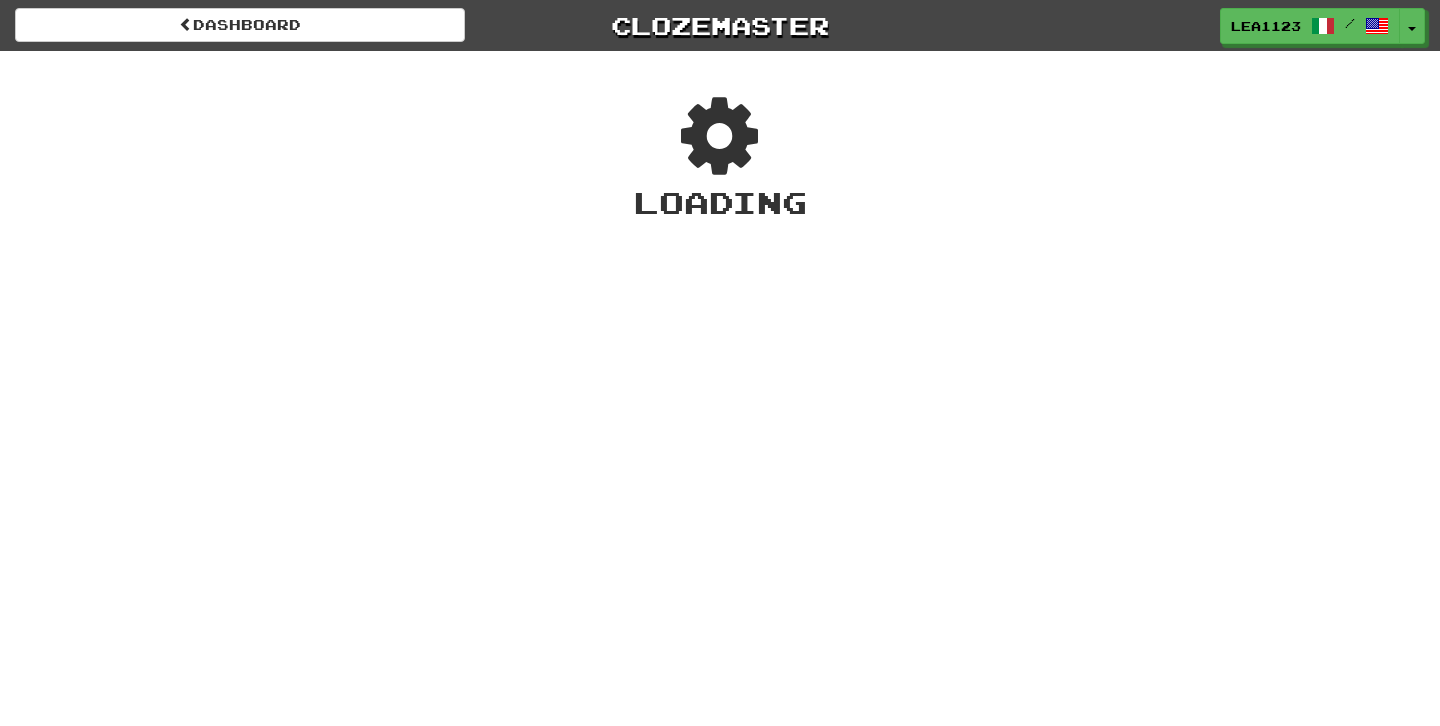 scroll, scrollTop: 0, scrollLeft: 0, axis: both 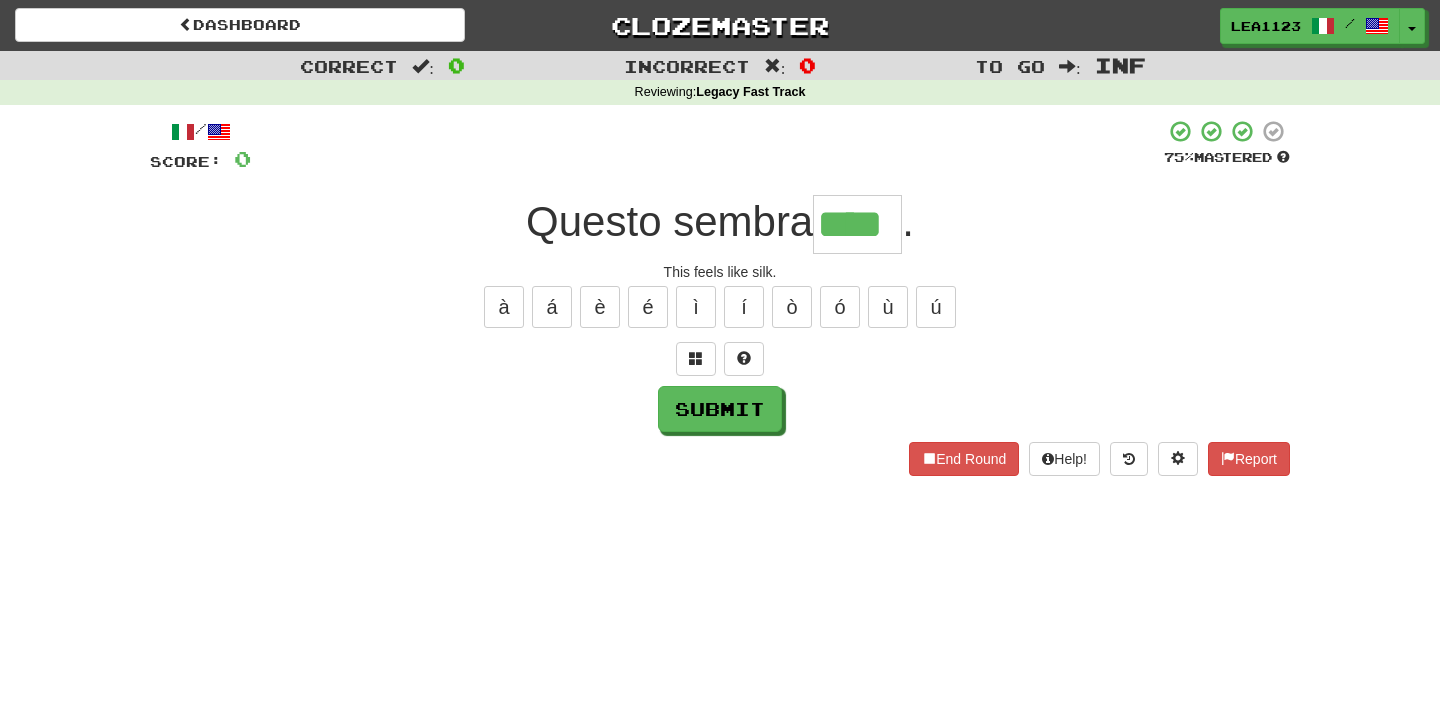 type on "****" 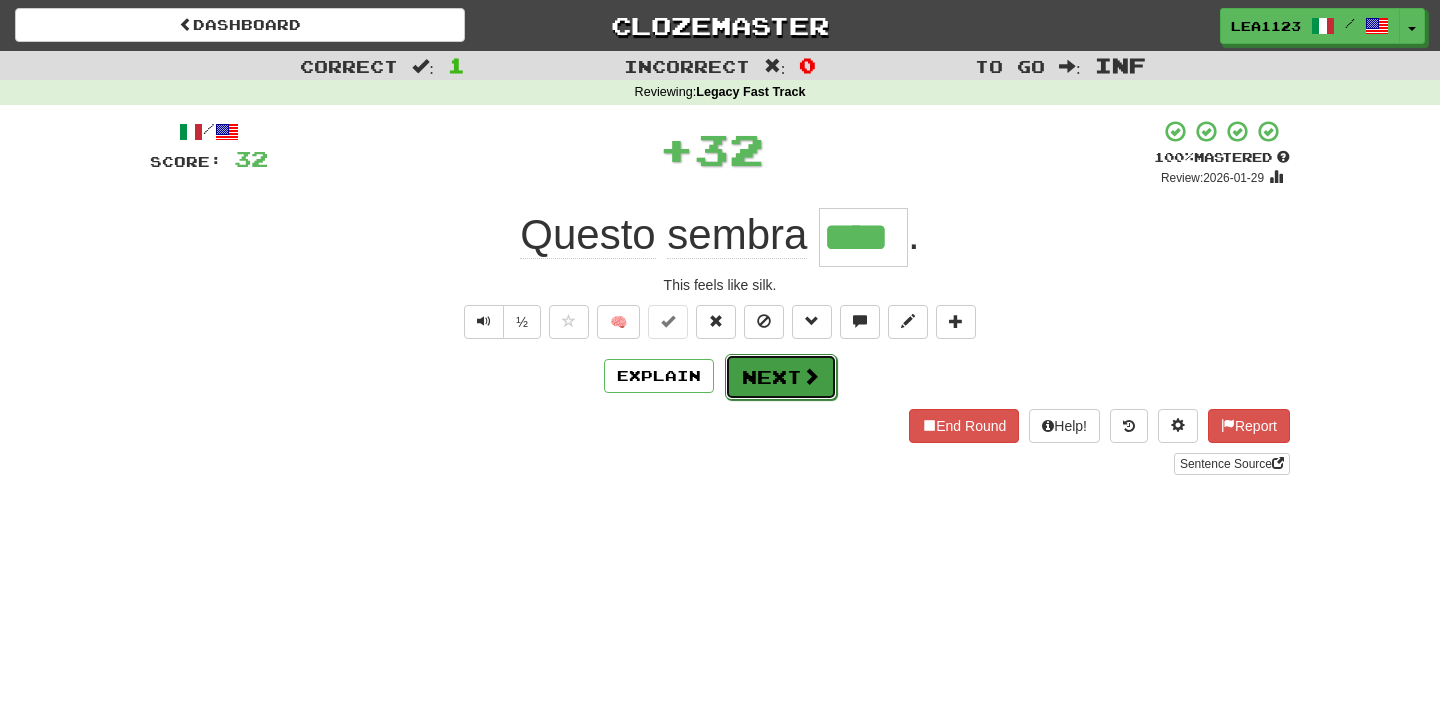 click on "Next" at bounding box center (781, 377) 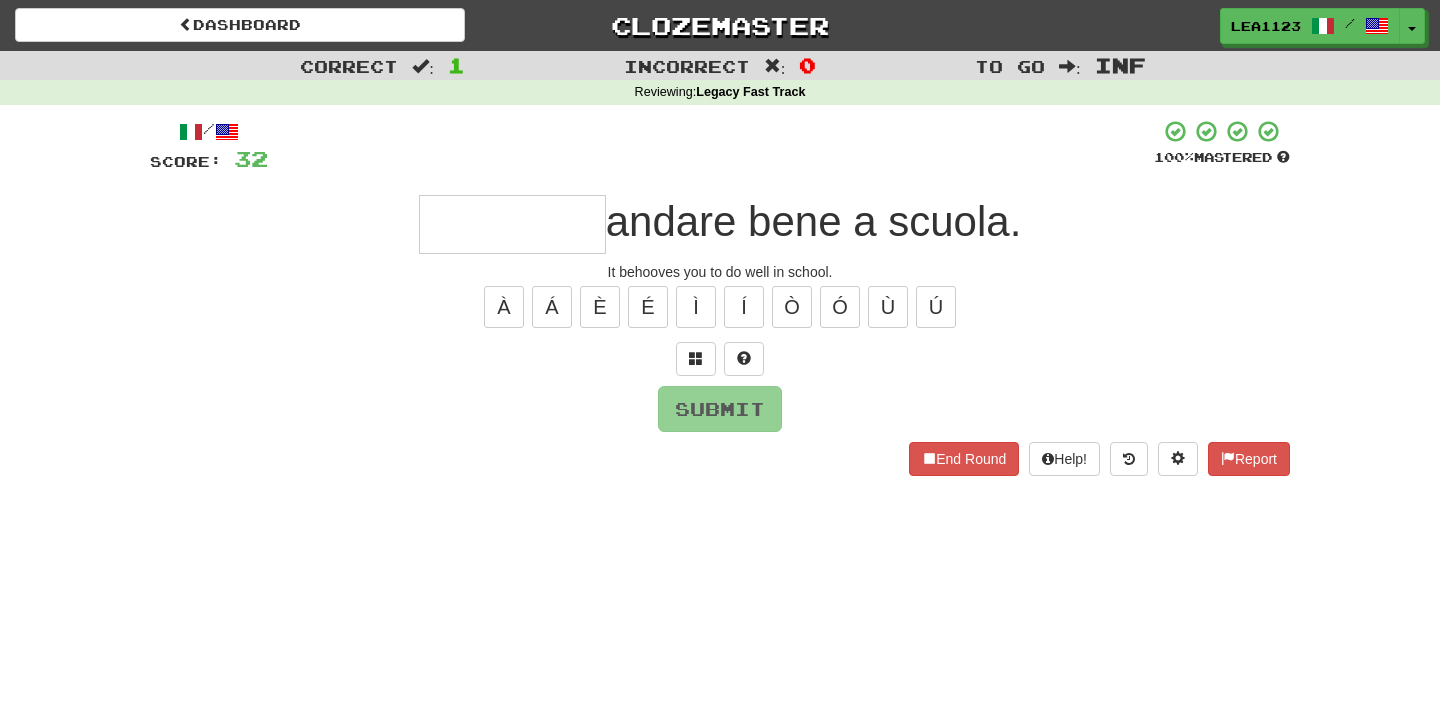 type on "*" 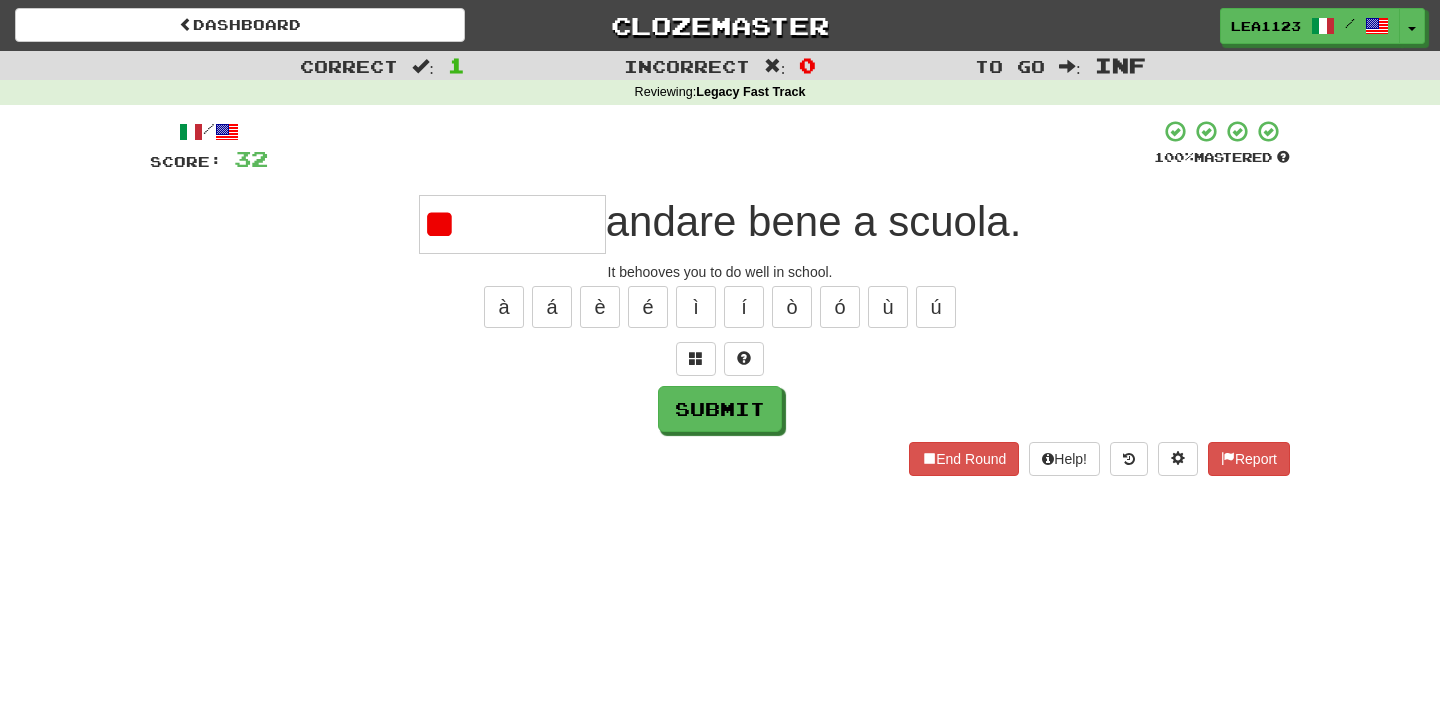 type on "*" 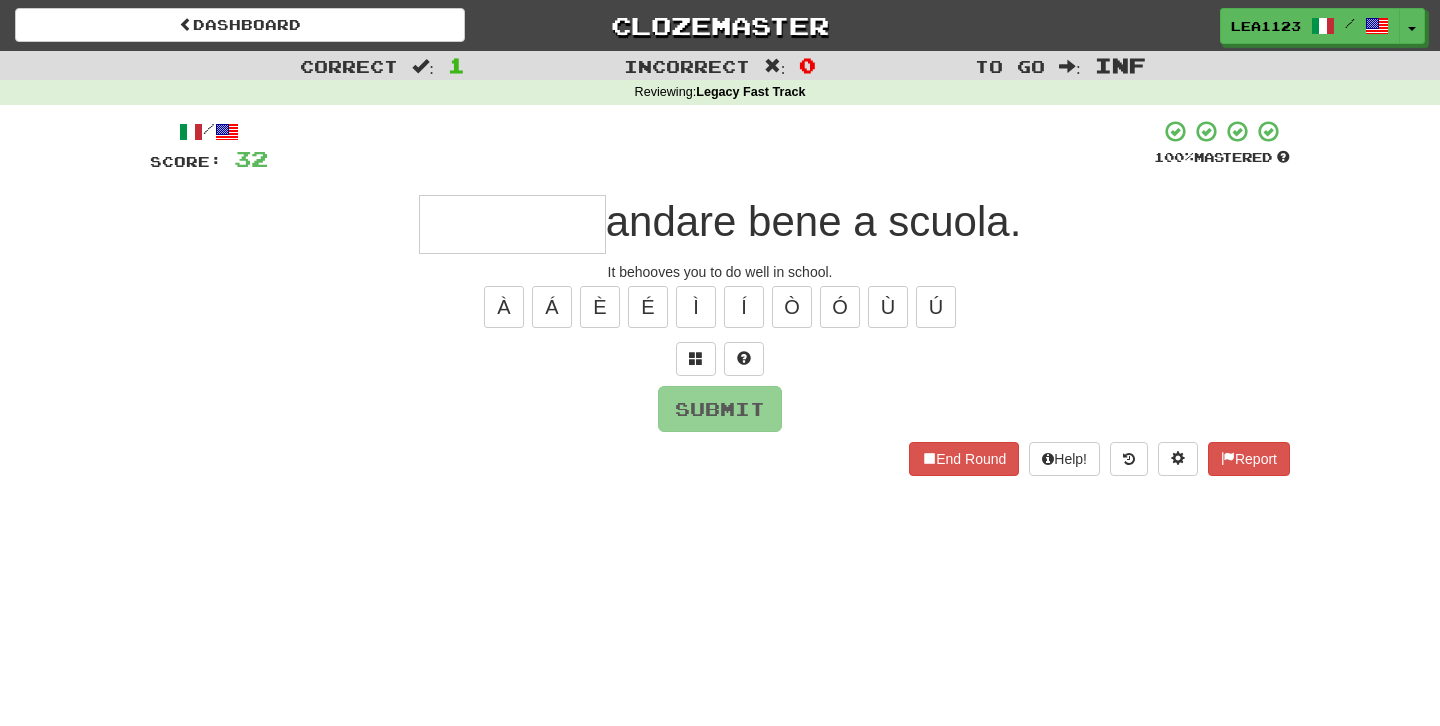 type on "*" 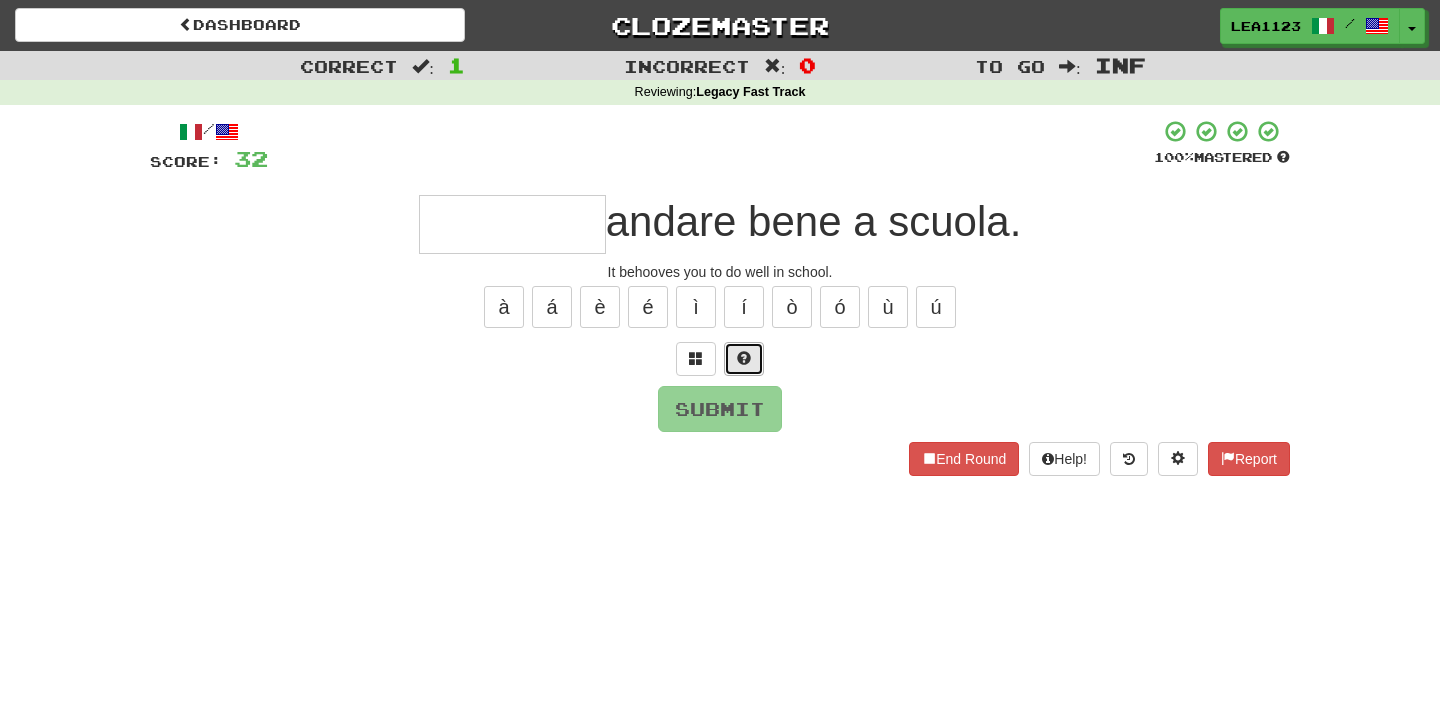 click at bounding box center [744, 359] 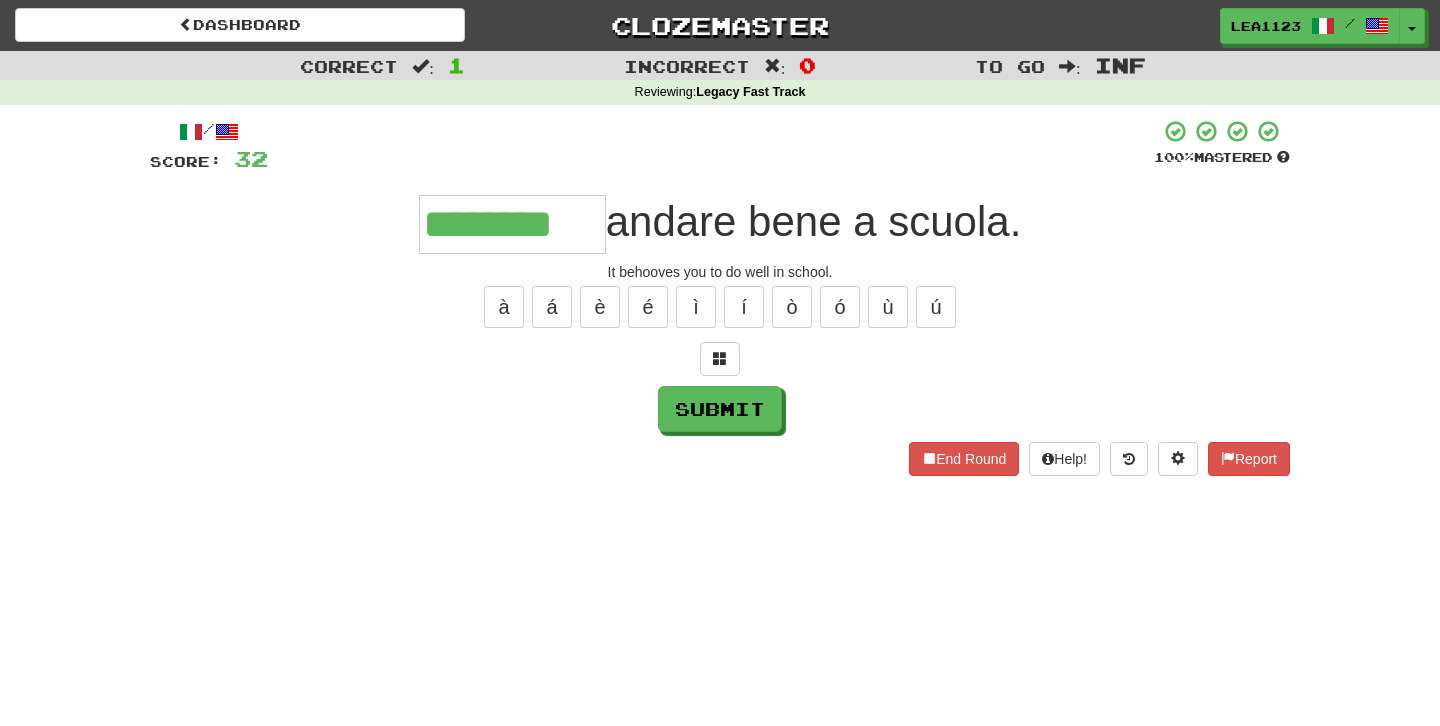 type on "********" 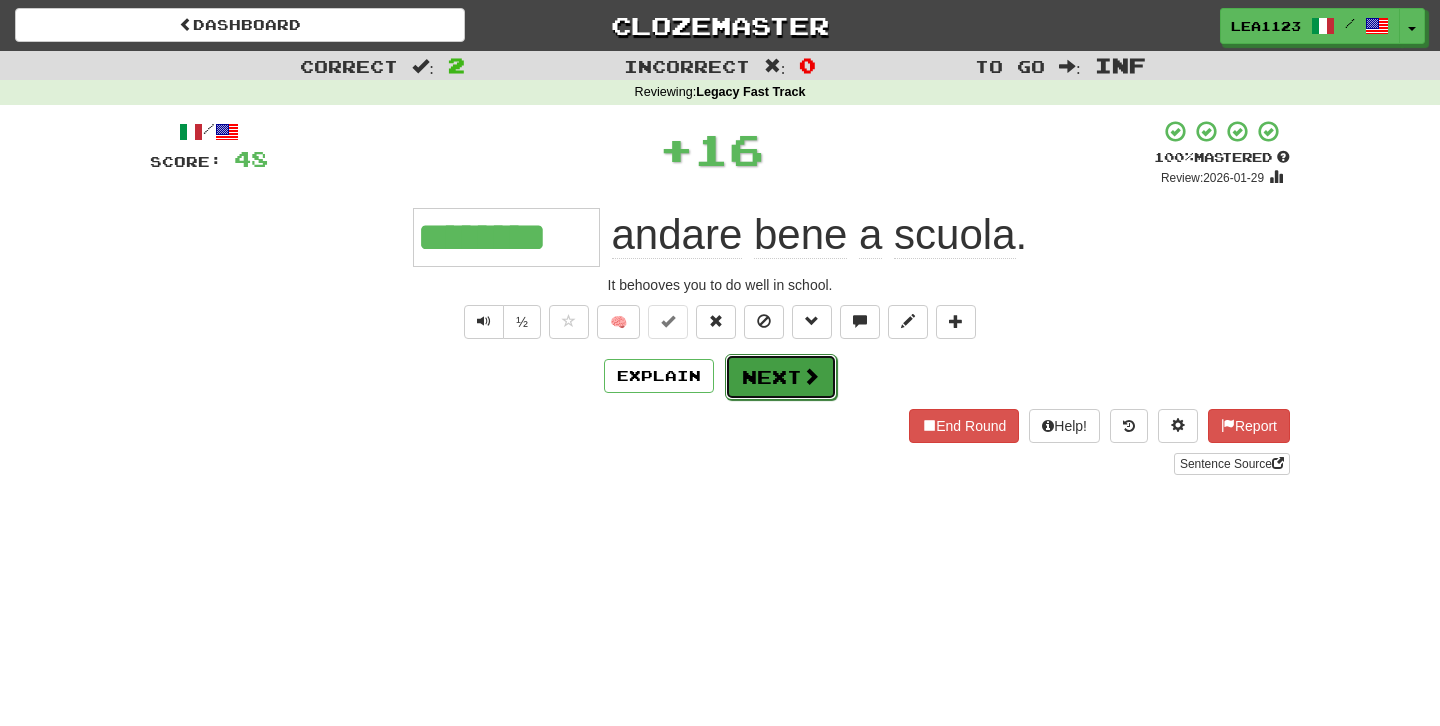 click on "Next" at bounding box center [781, 377] 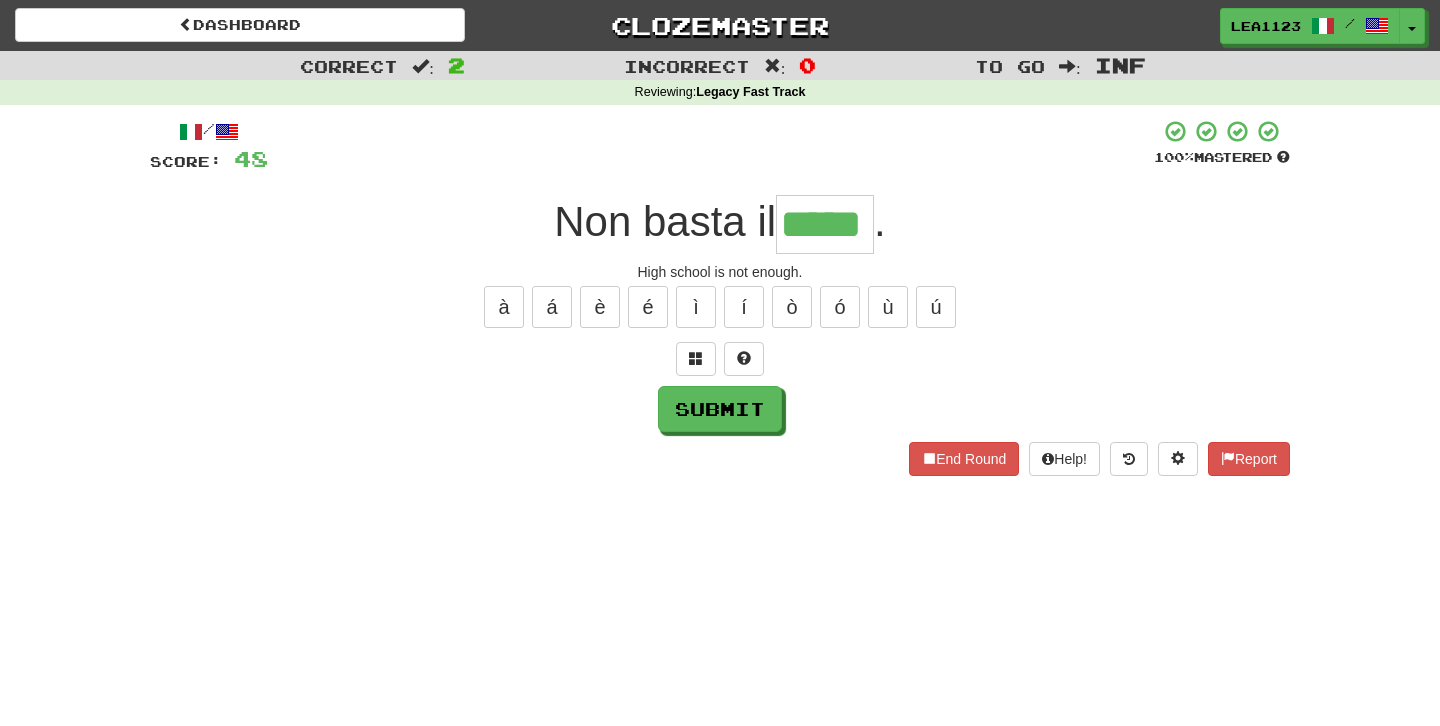 type on "*****" 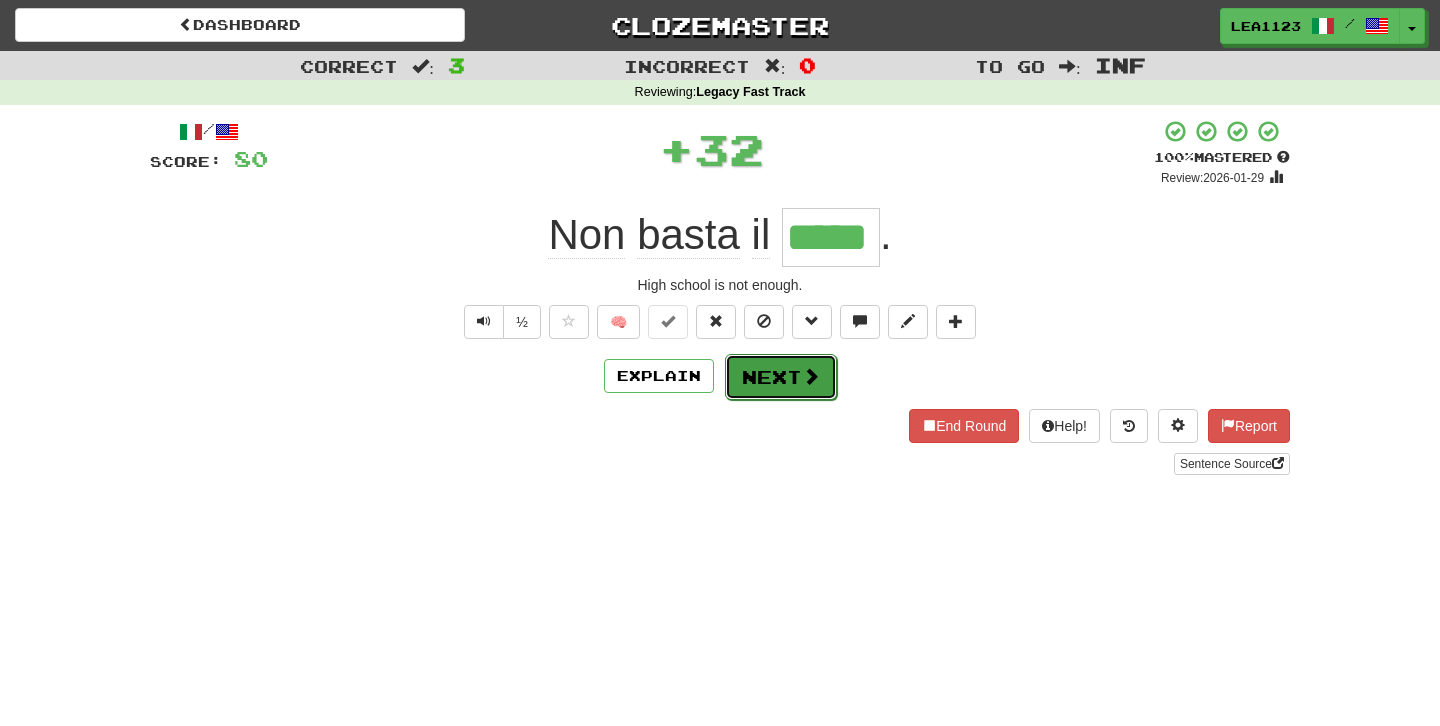 click on "Next" at bounding box center [781, 377] 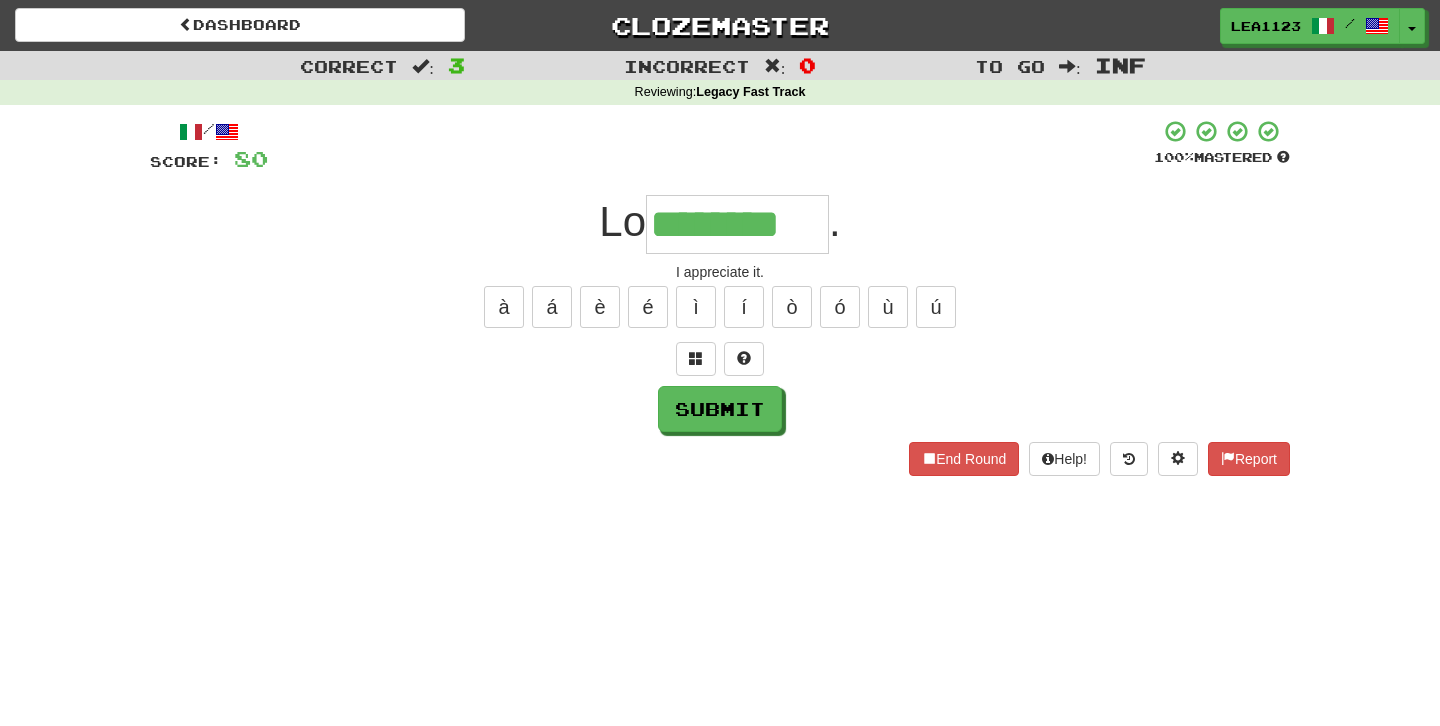 type on "********" 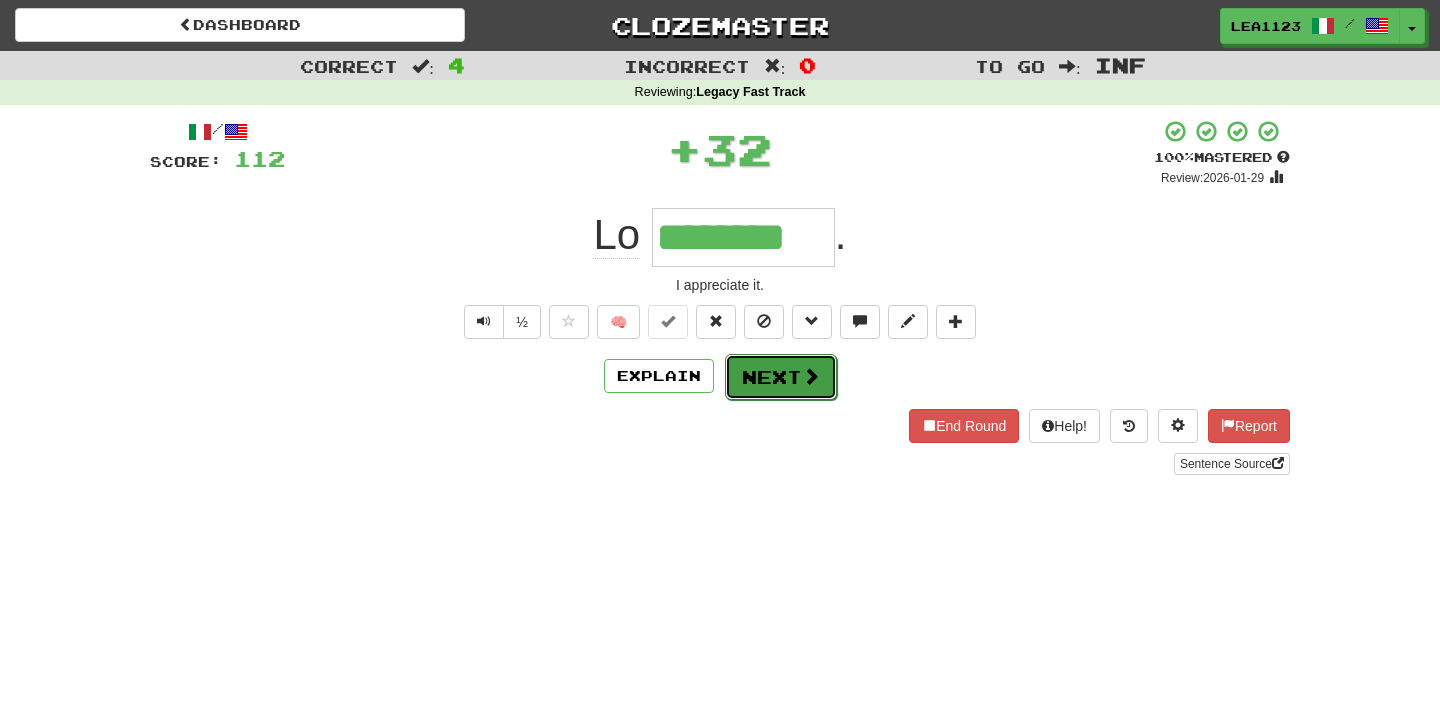 click on "Next" at bounding box center (781, 377) 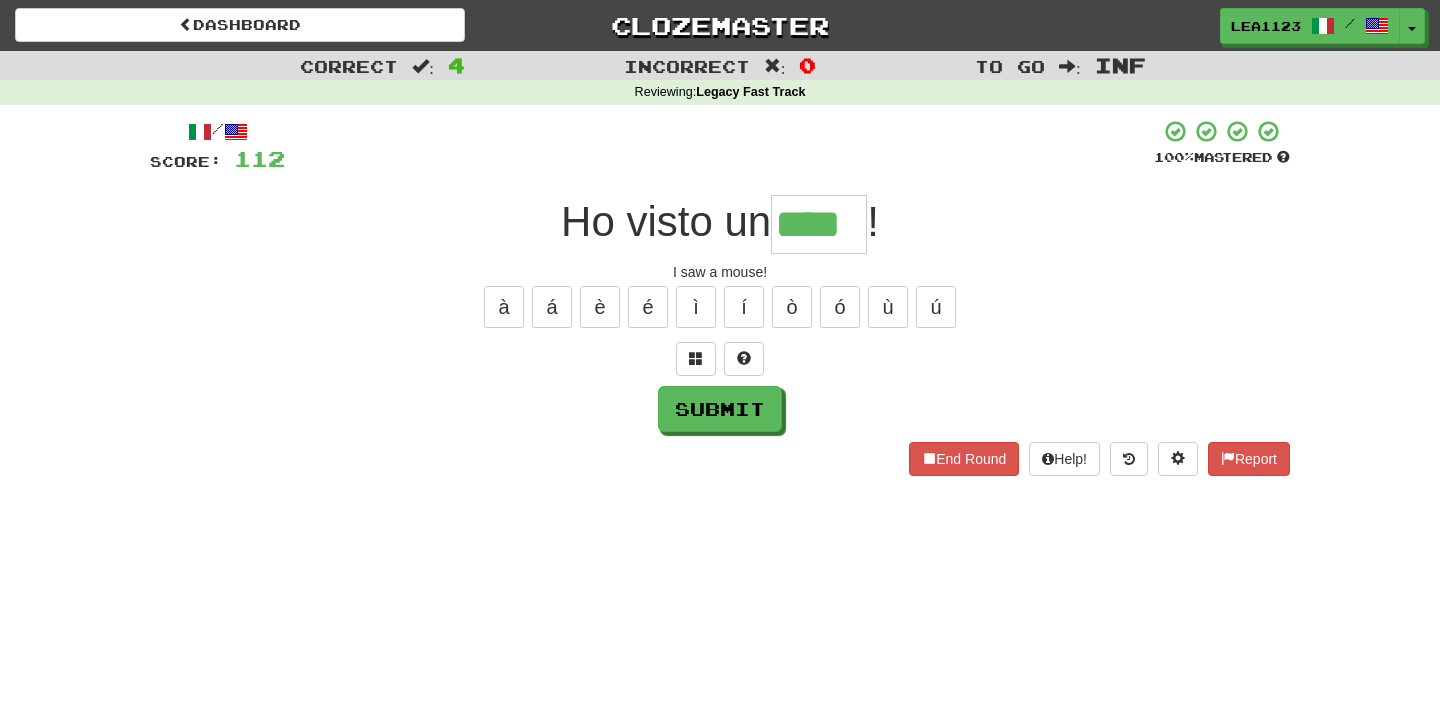 type on "****" 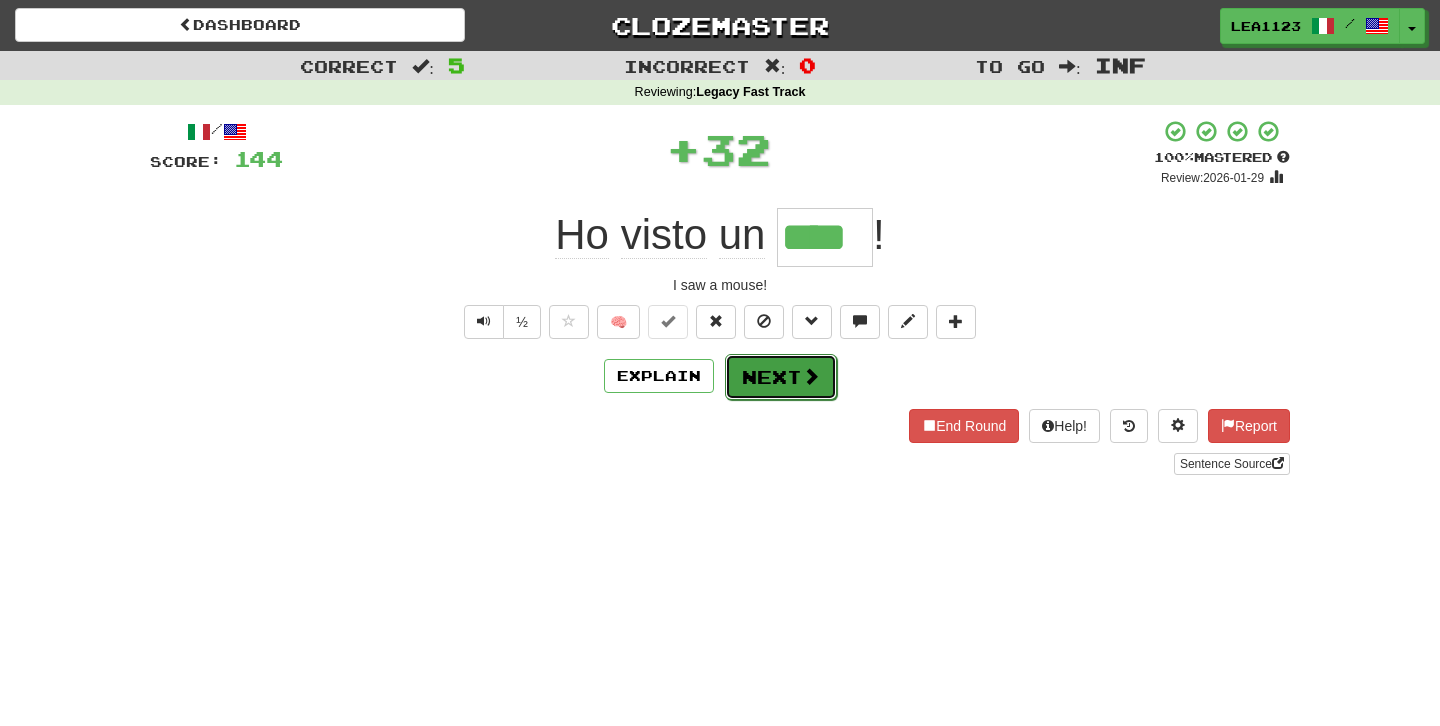 click on "Next" at bounding box center [781, 377] 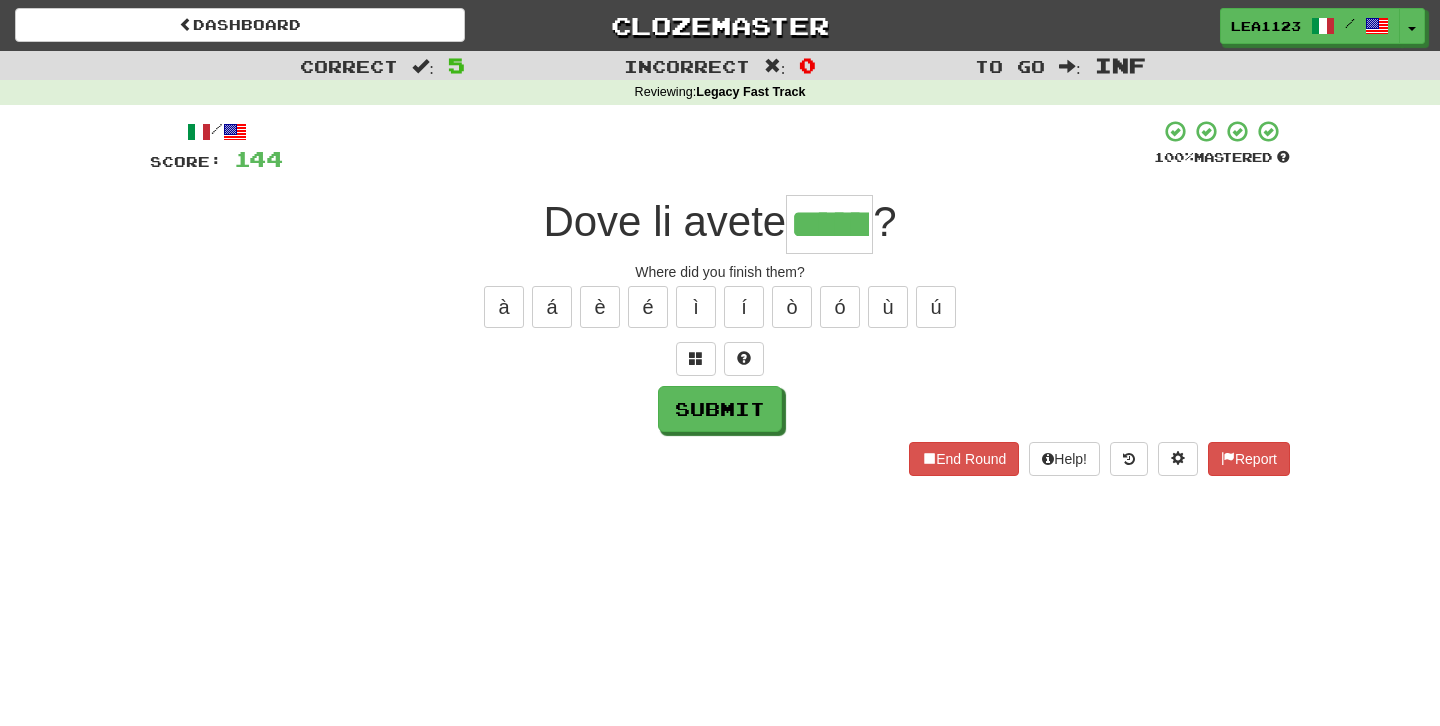 type on "******" 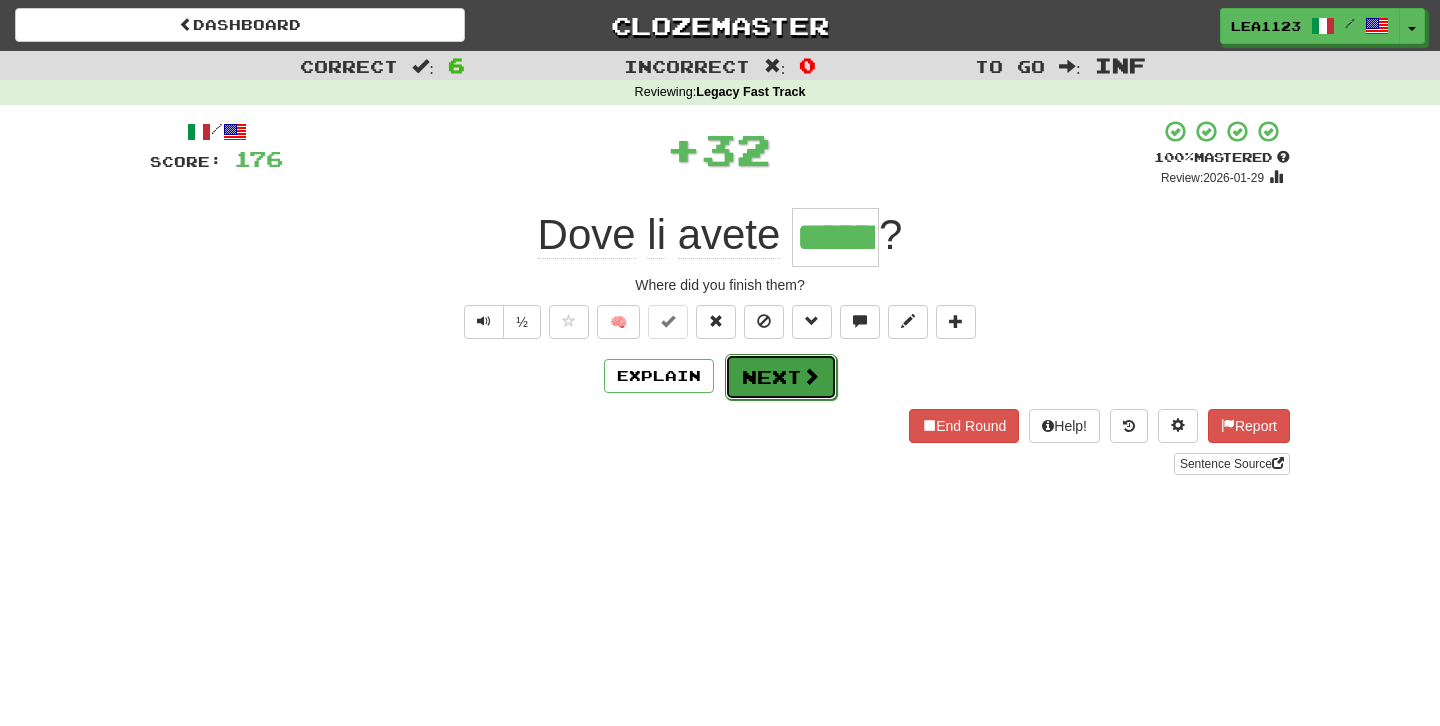 click on "Next" at bounding box center (781, 377) 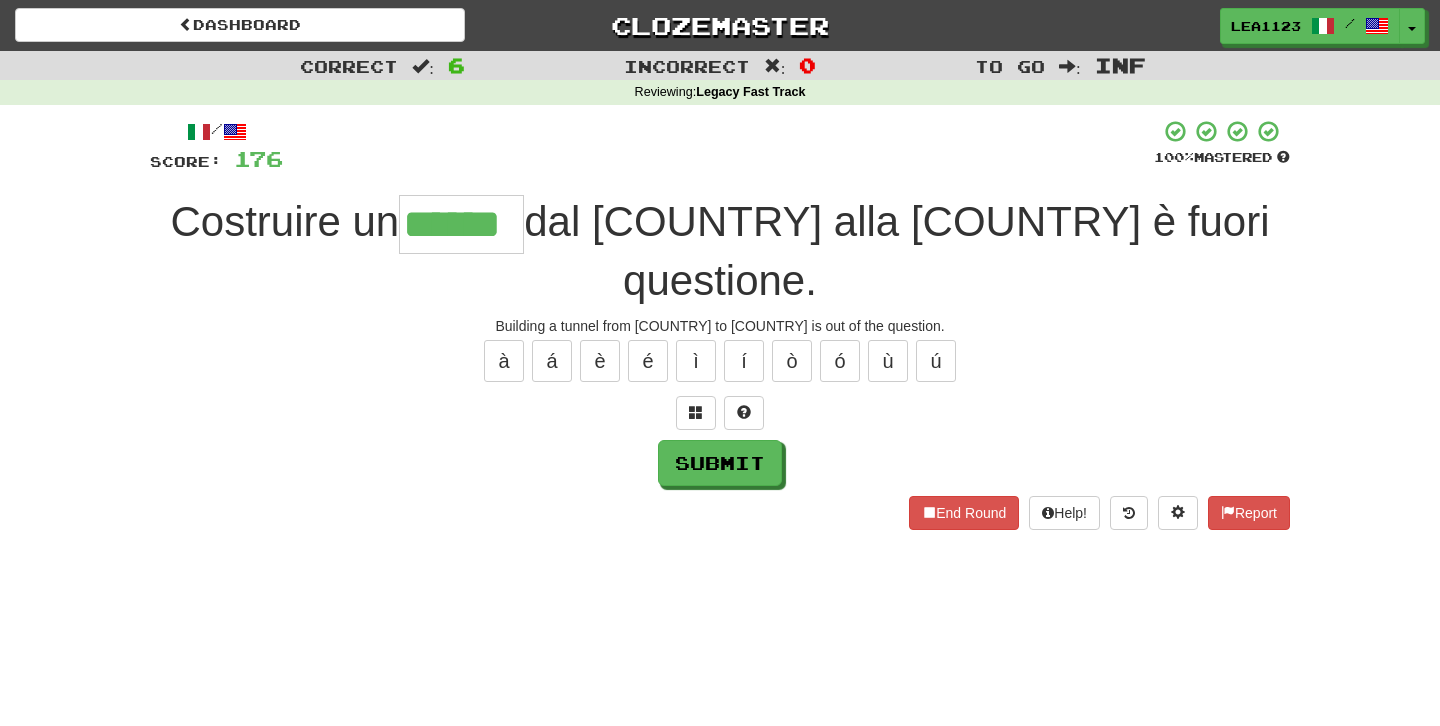 type on "******" 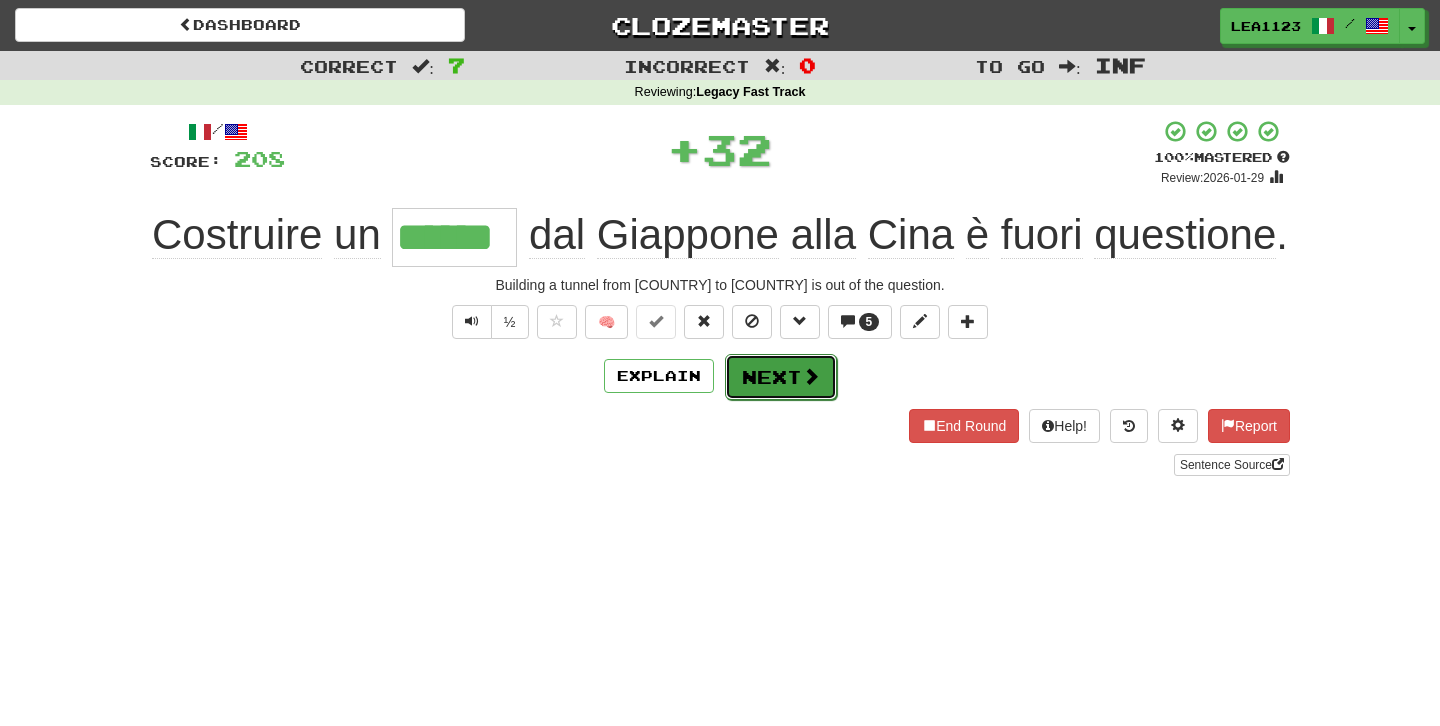 click on "Next" at bounding box center [781, 377] 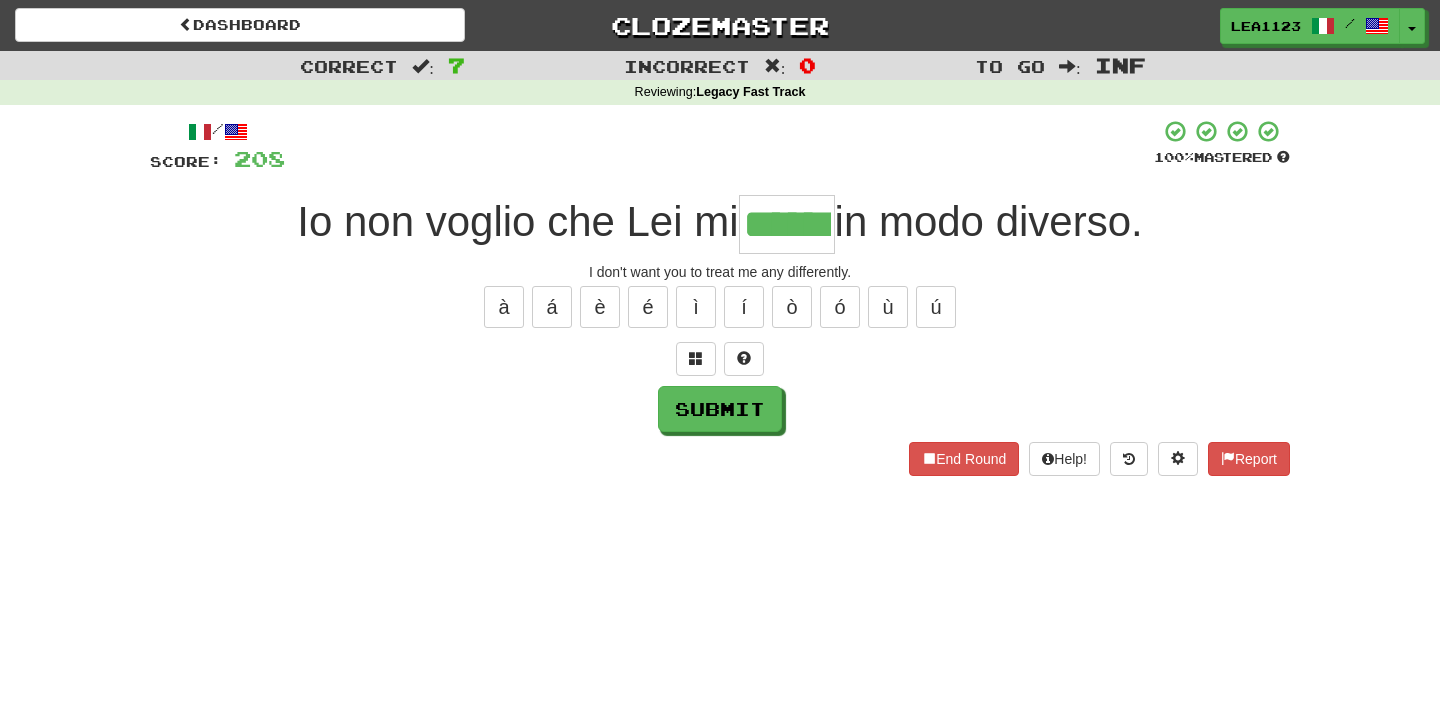 type on "******" 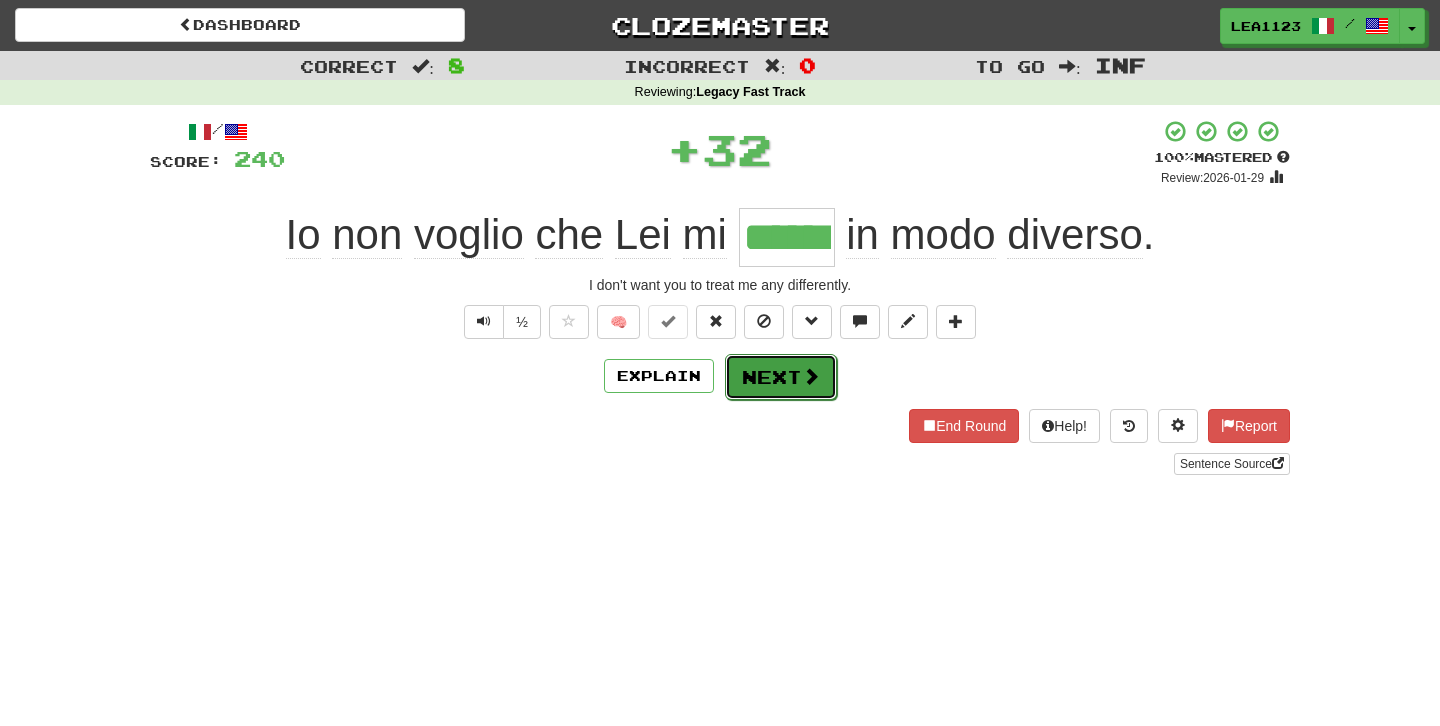 click on "Next" at bounding box center (781, 377) 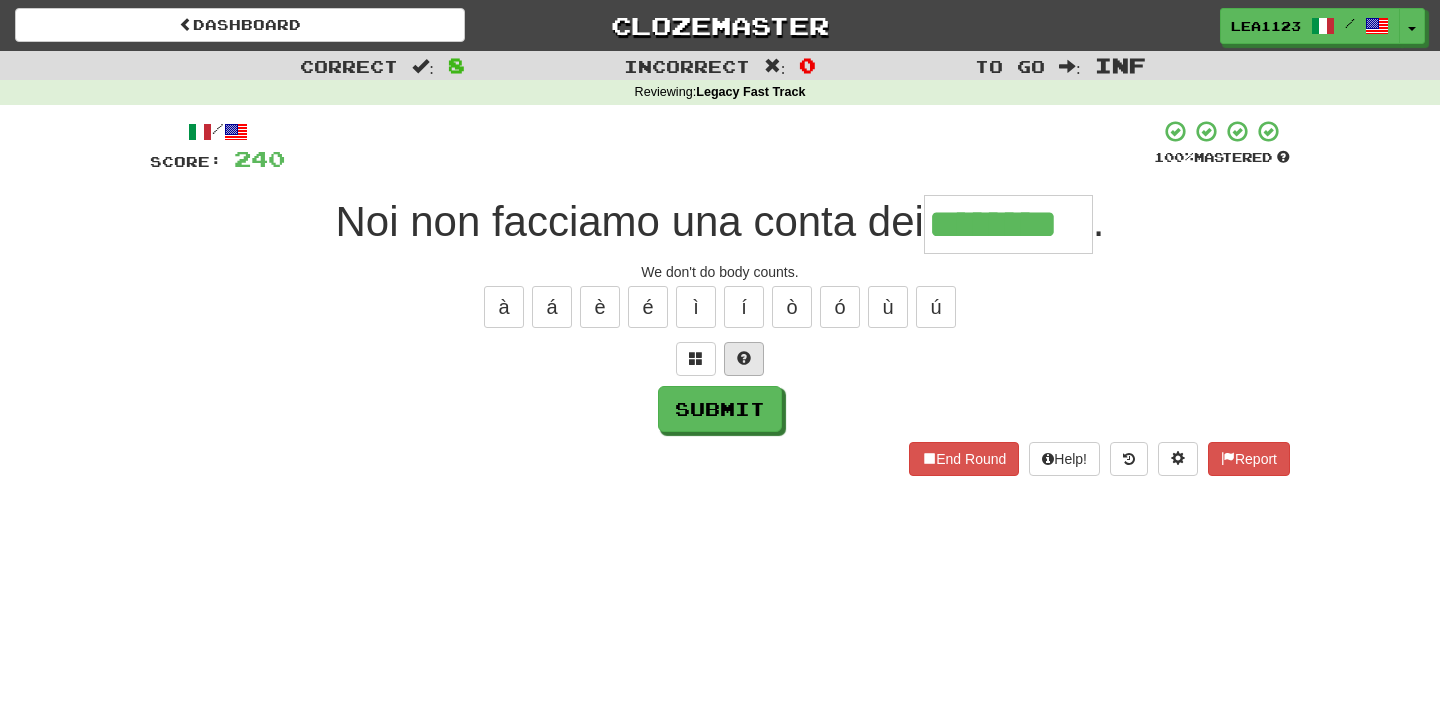 type on "********" 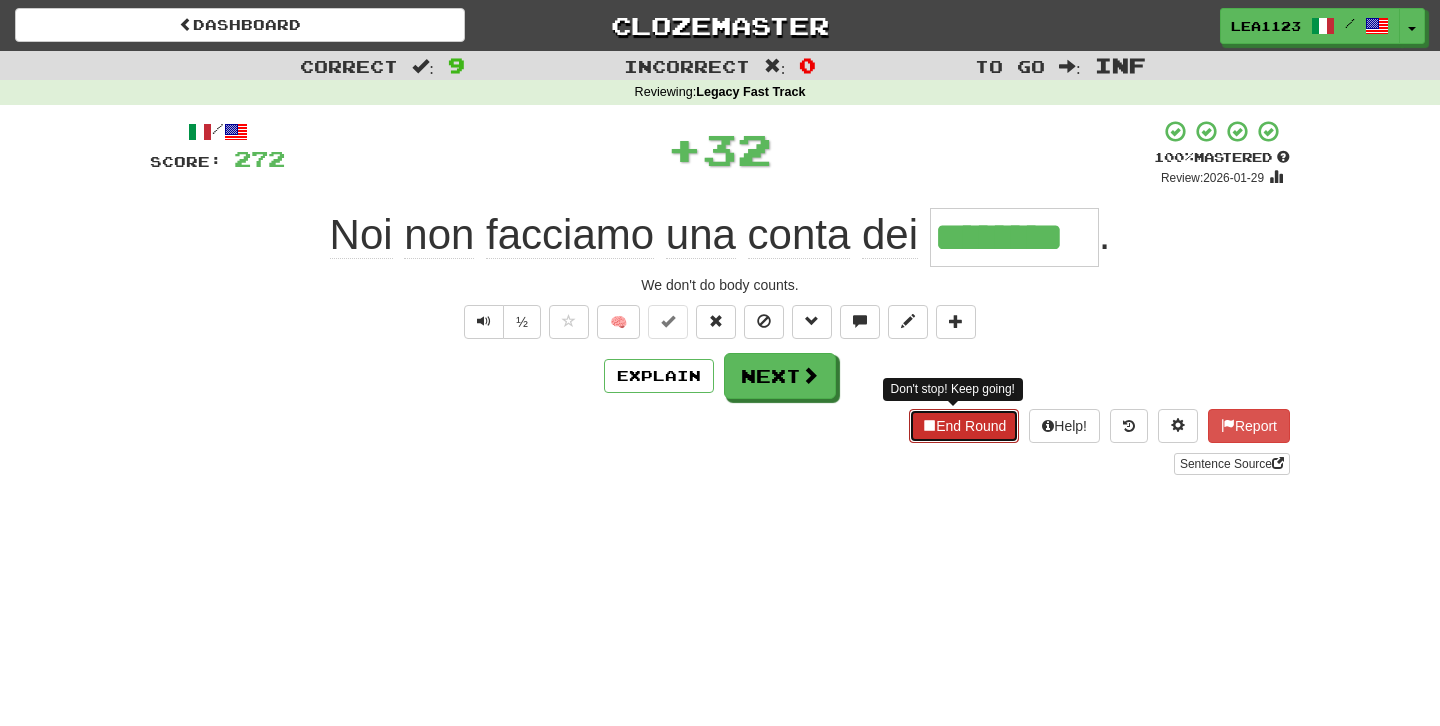 click on "End Round" at bounding box center (964, 426) 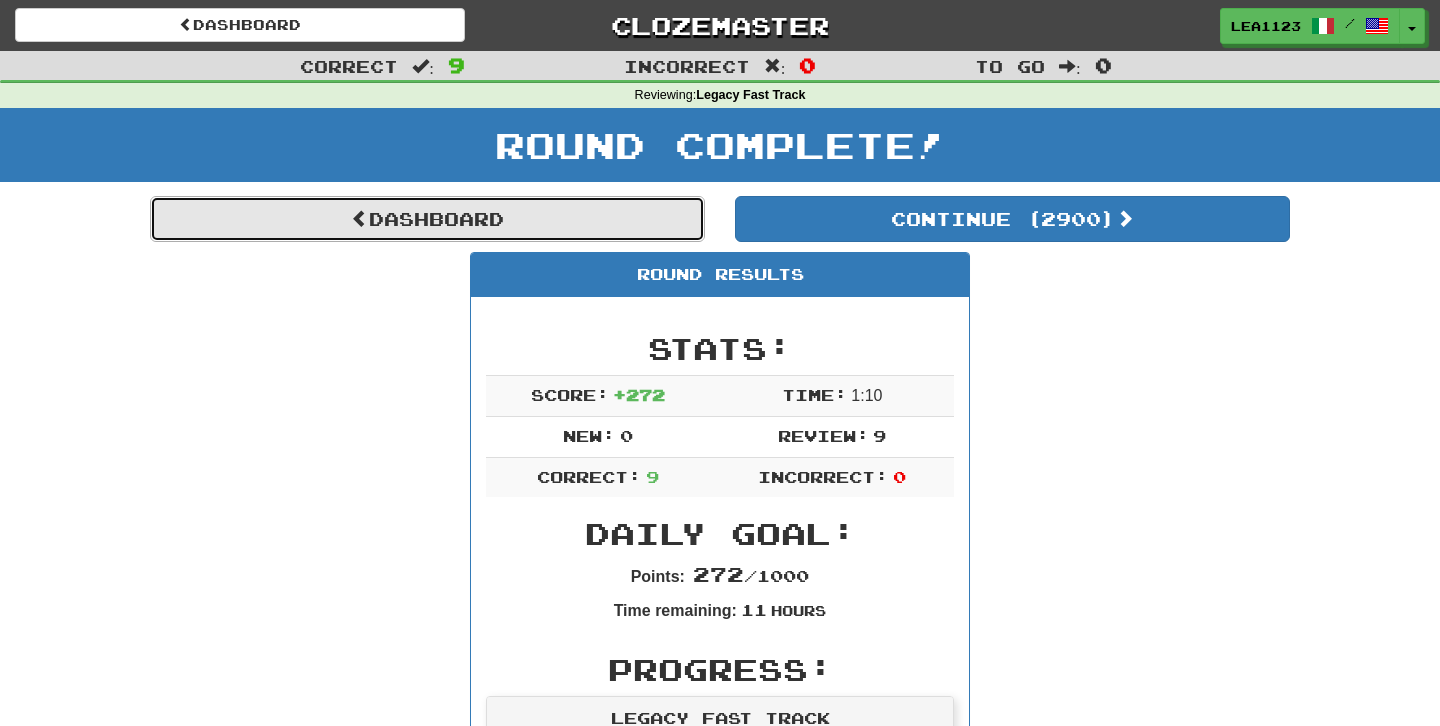 click on "Dashboard" at bounding box center (427, 219) 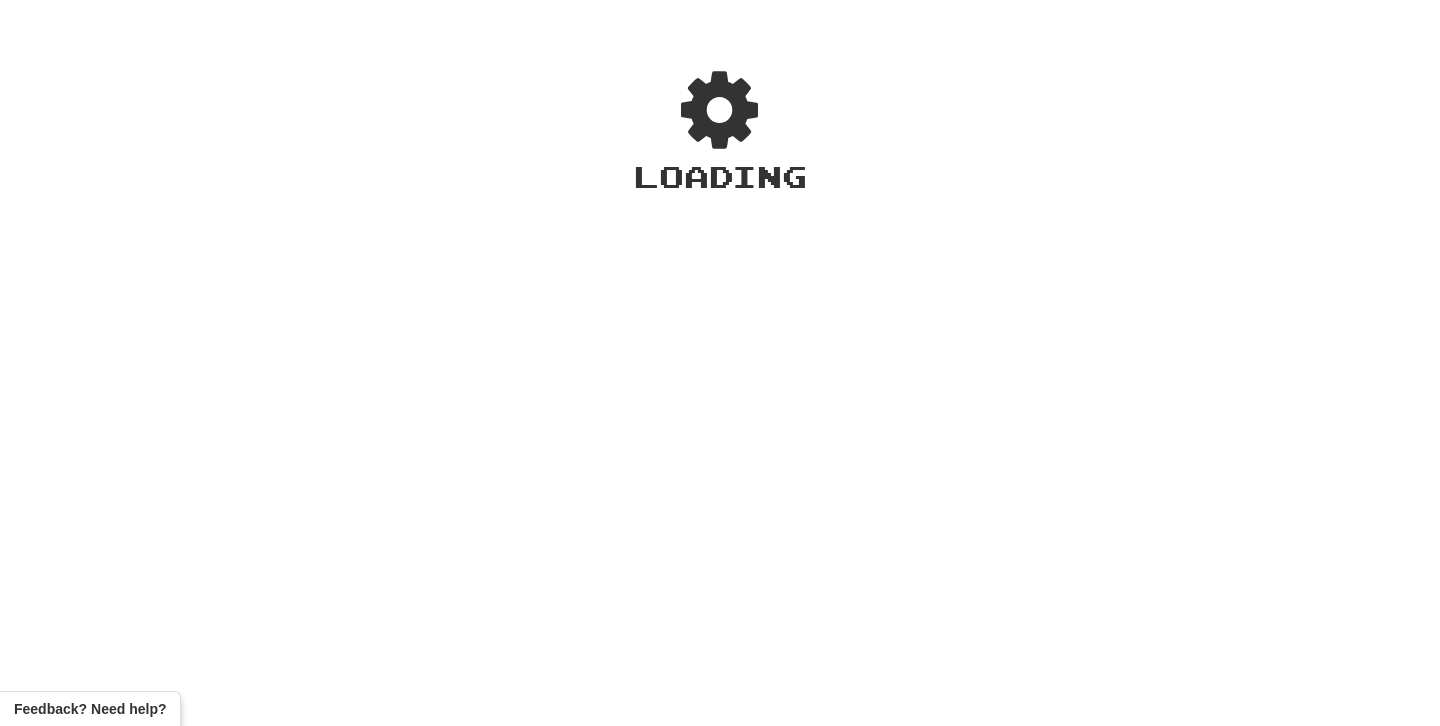 scroll, scrollTop: 0, scrollLeft: 0, axis: both 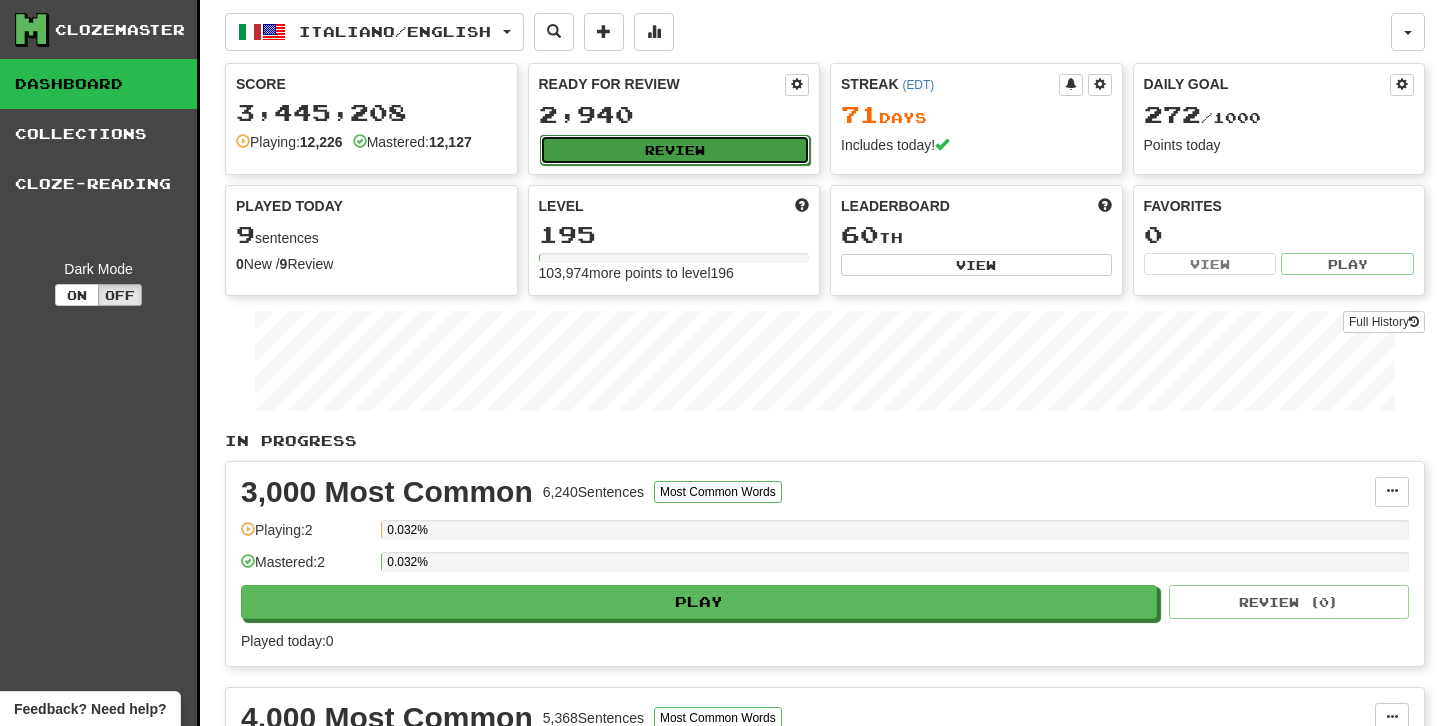click on "Review" at bounding box center (675, 150) 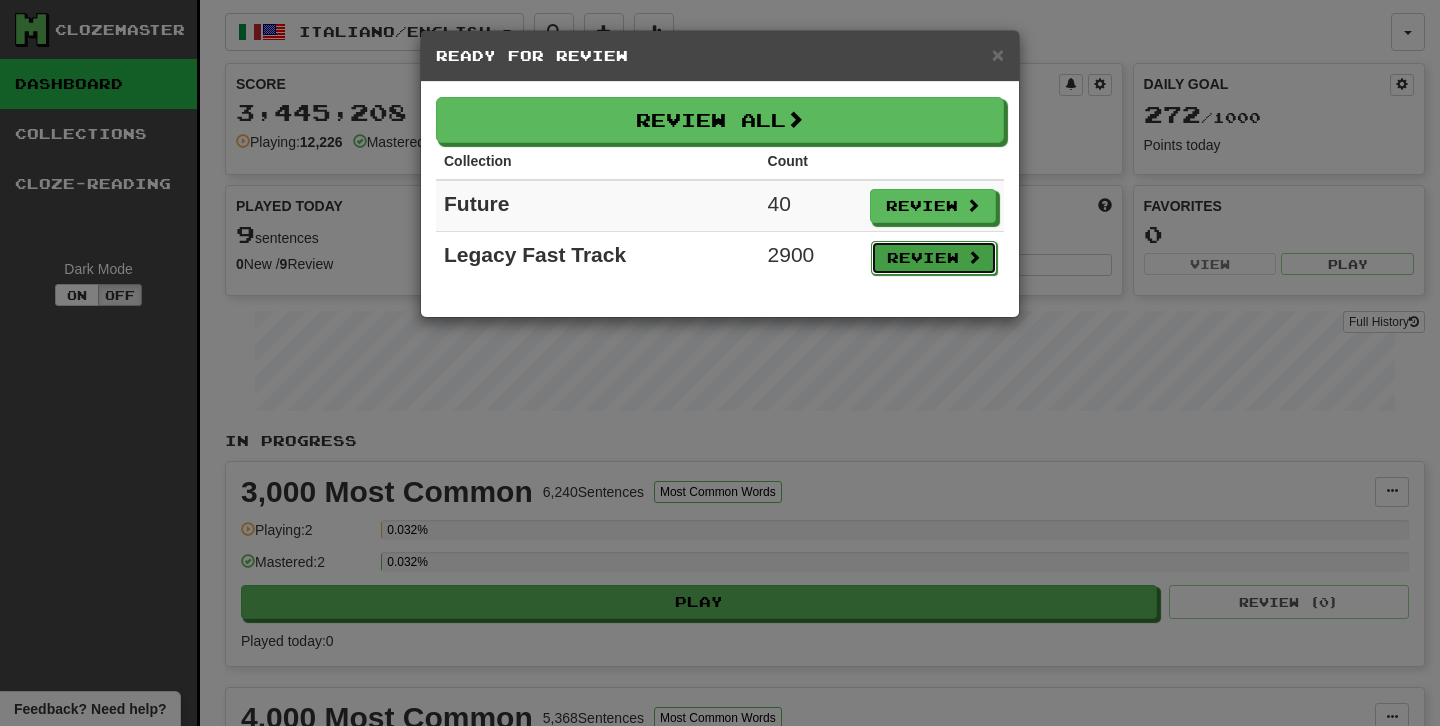 click on "Review" at bounding box center [934, 258] 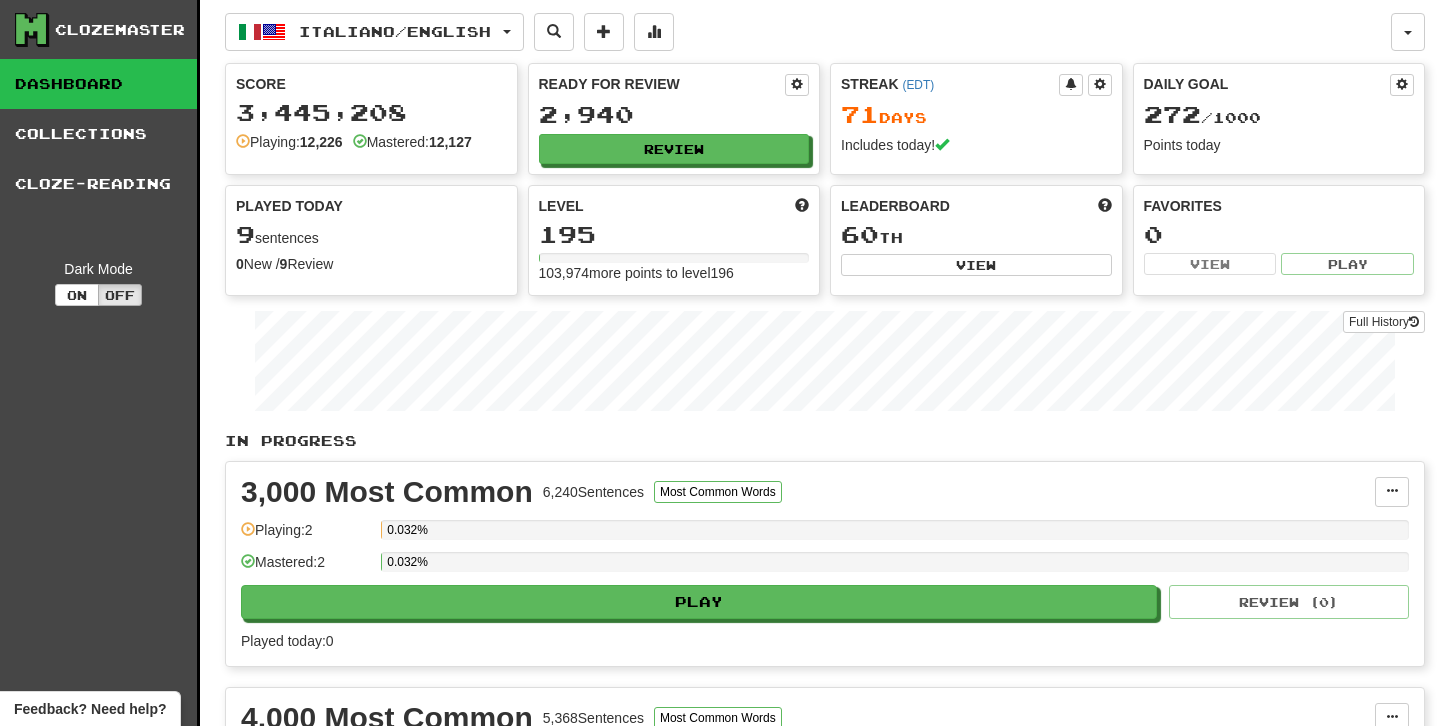 select on "********" 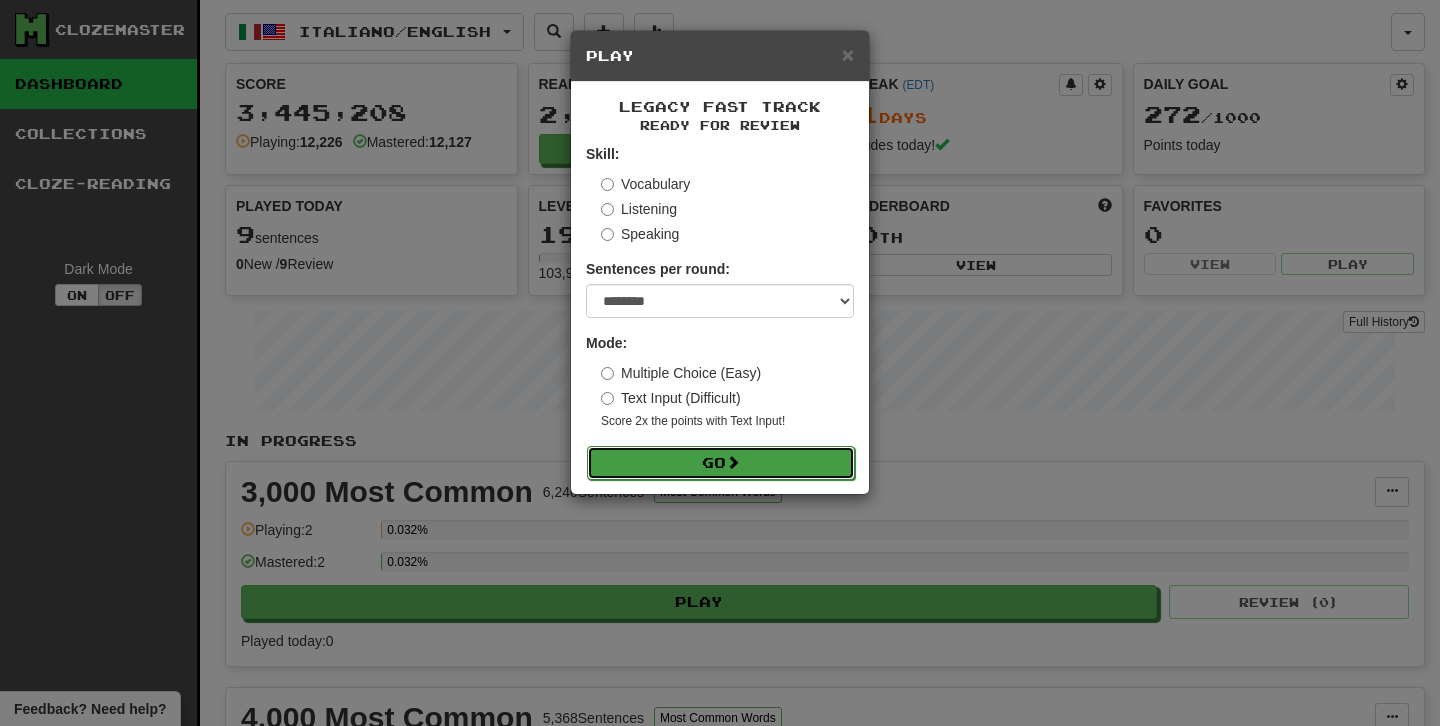 click on "Go" at bounding box center (721, 463) 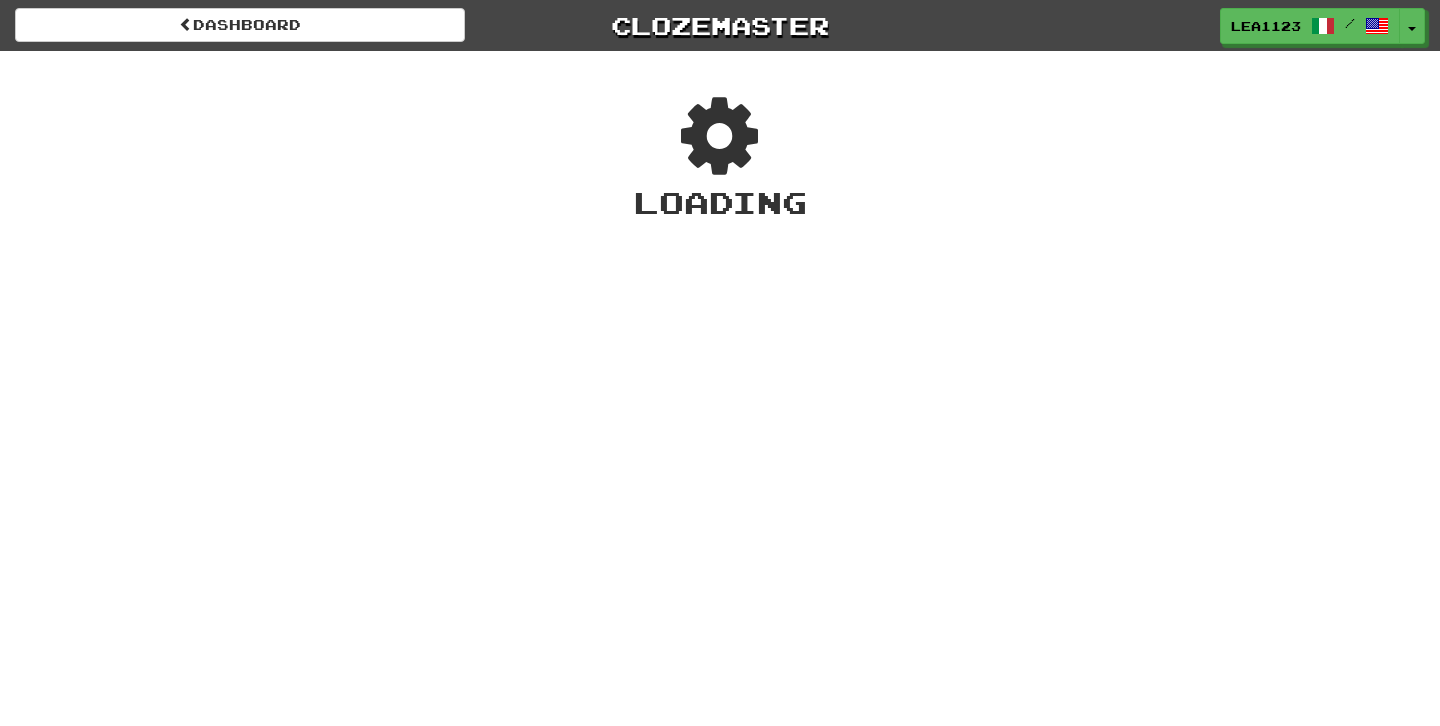 scroll, scrollTop: 0, scrollLeft: 0, axis: both 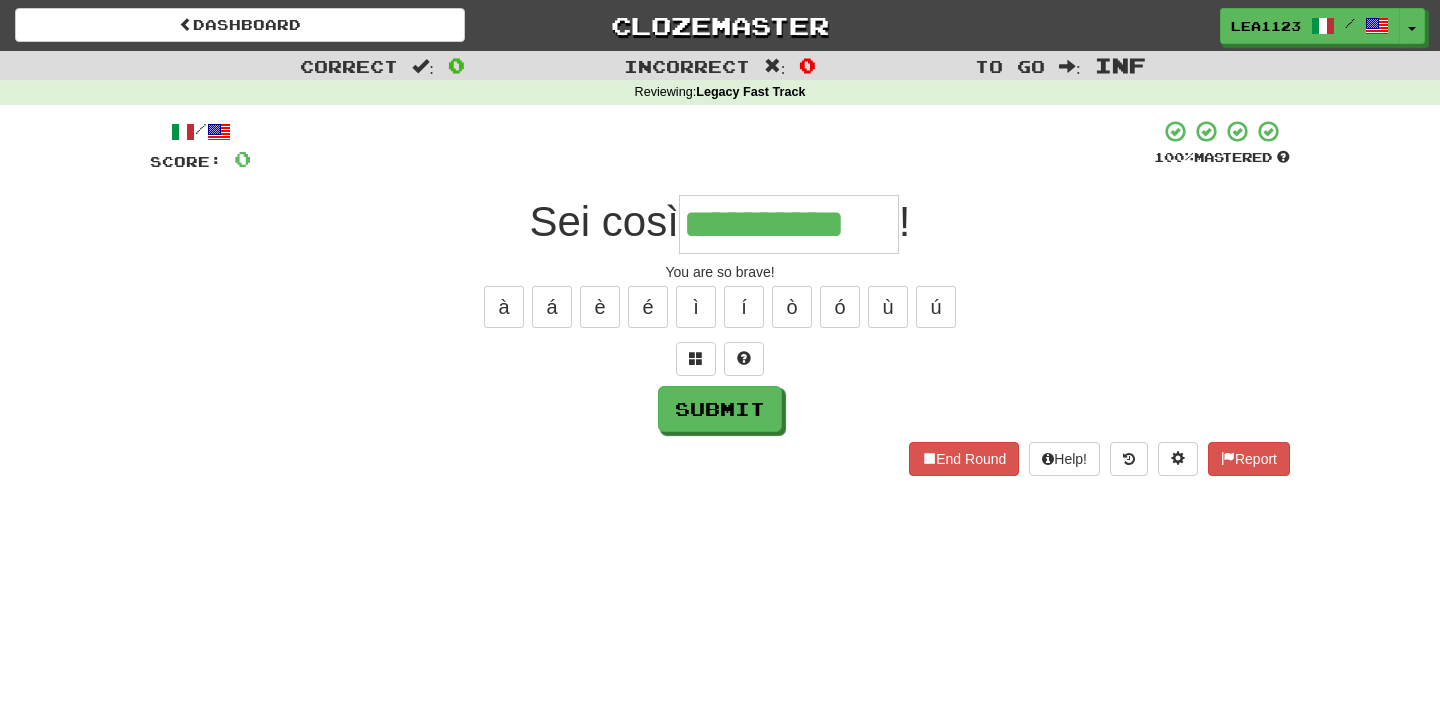type on "**********" 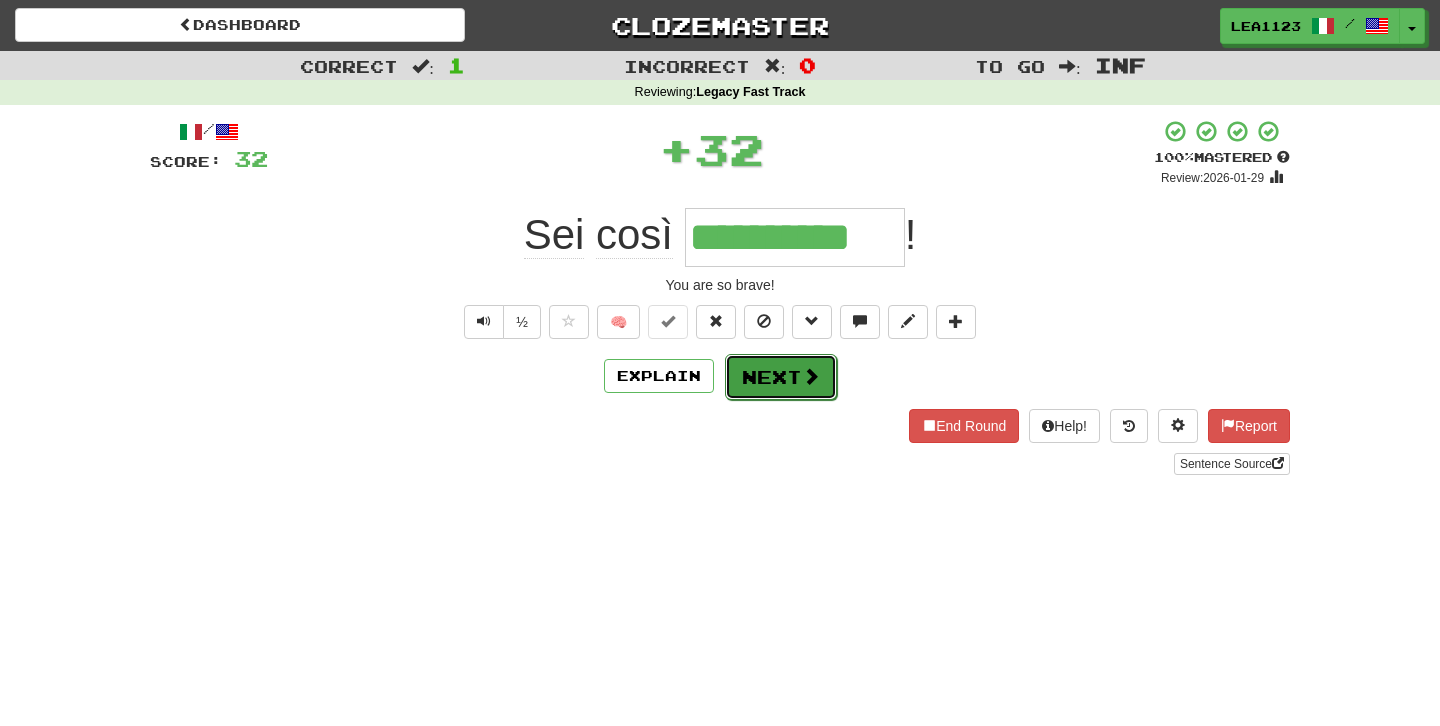 click on "Next" at bounding box center (781, 377) 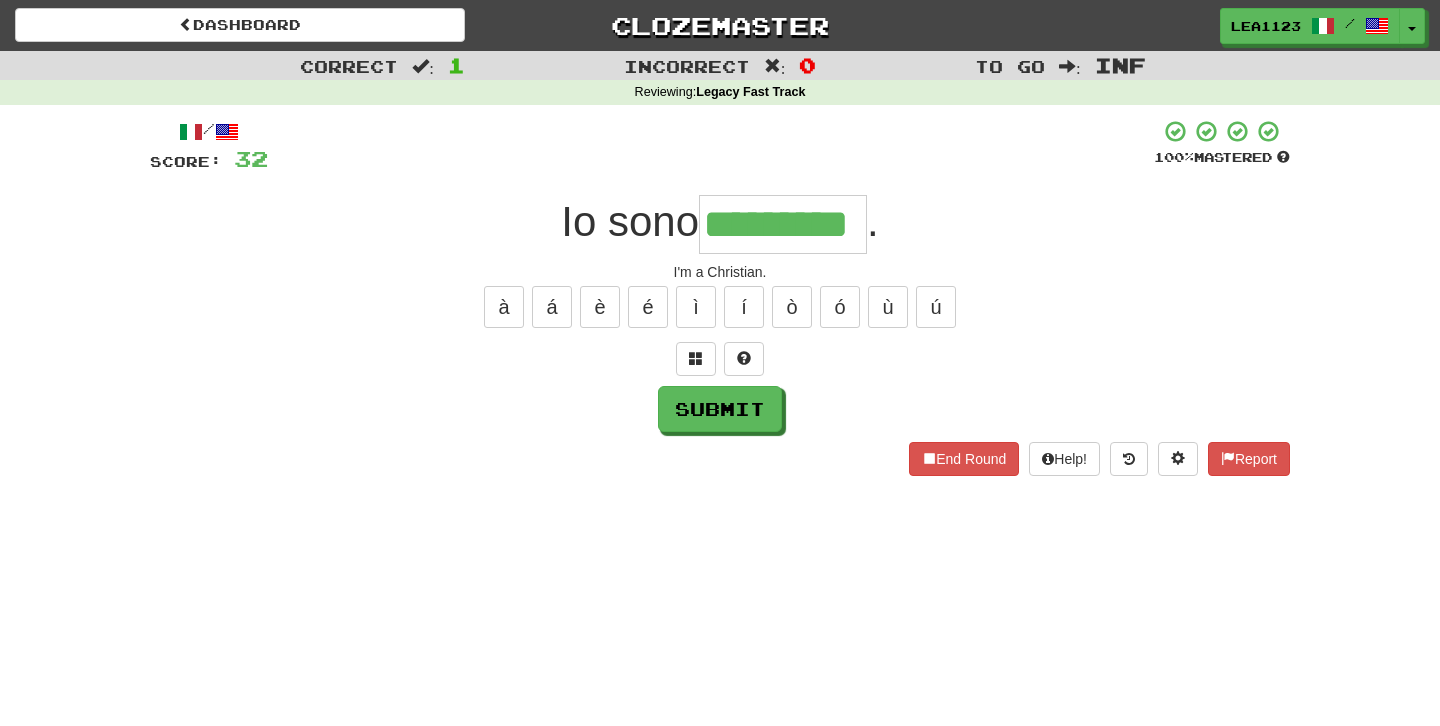 type on "*********" 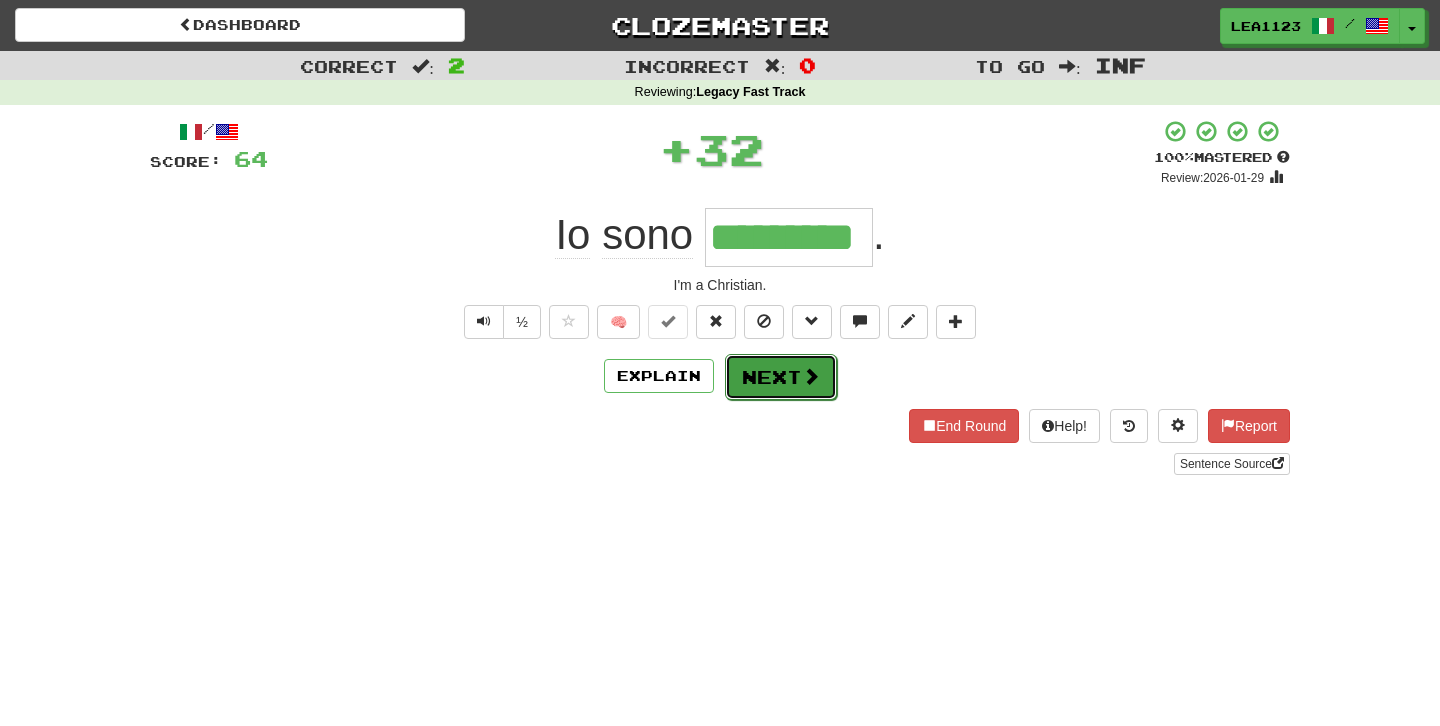 click on "Next" at bounding box center (781, 377) 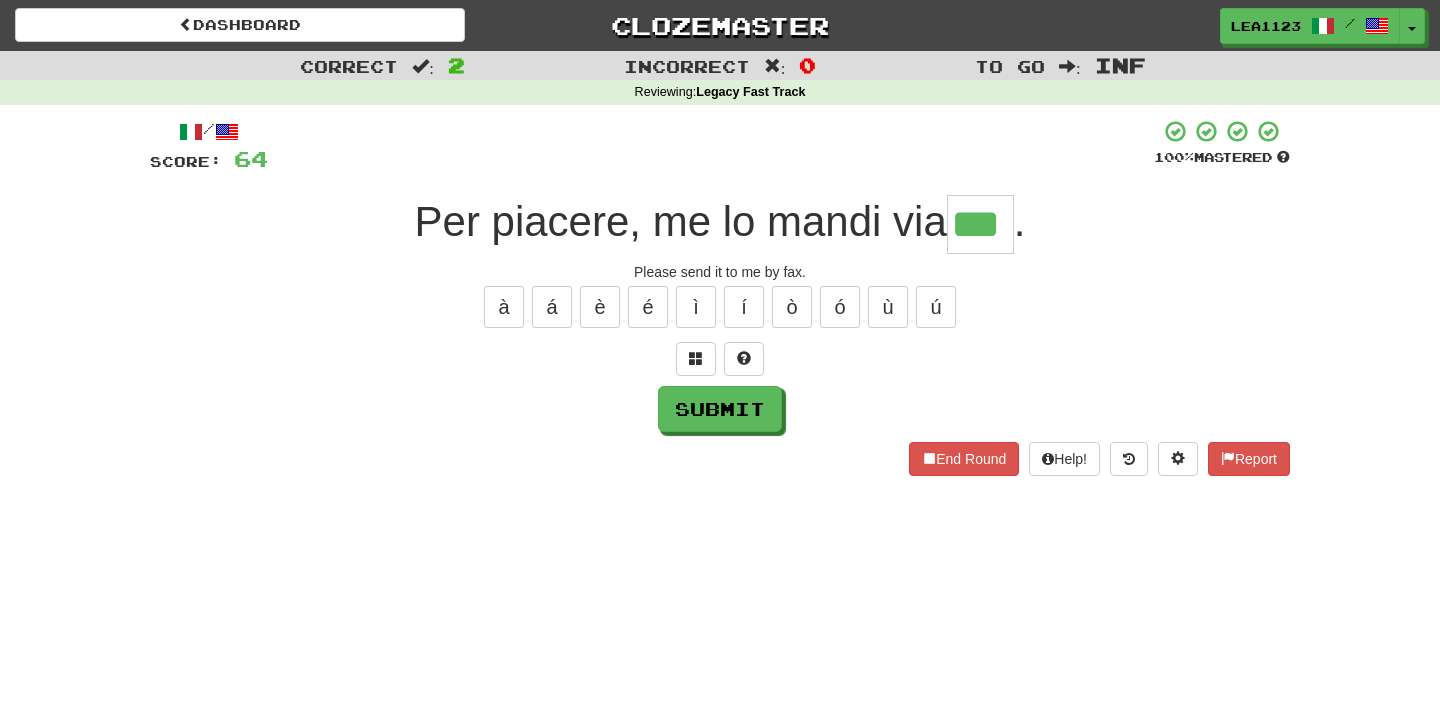 type on "***" 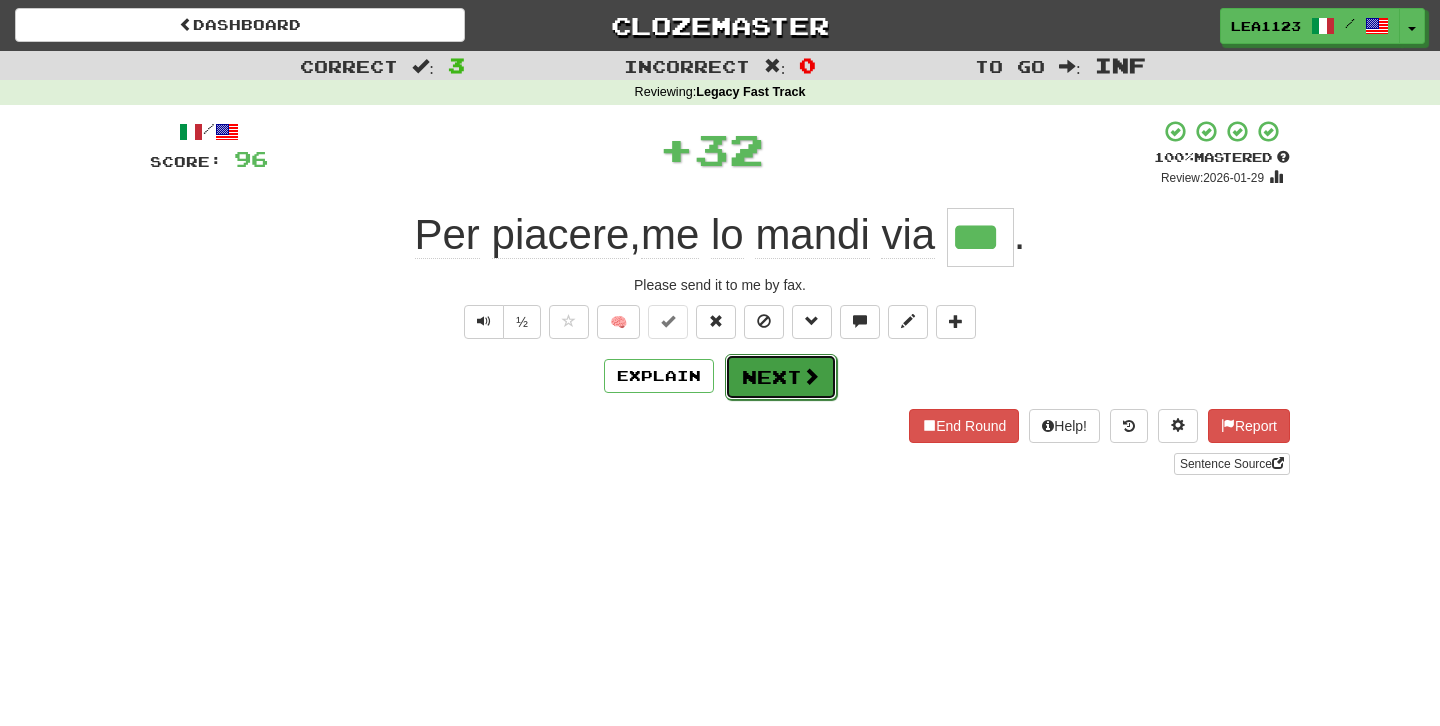 click on "Next" at bounding box center [781, 377] 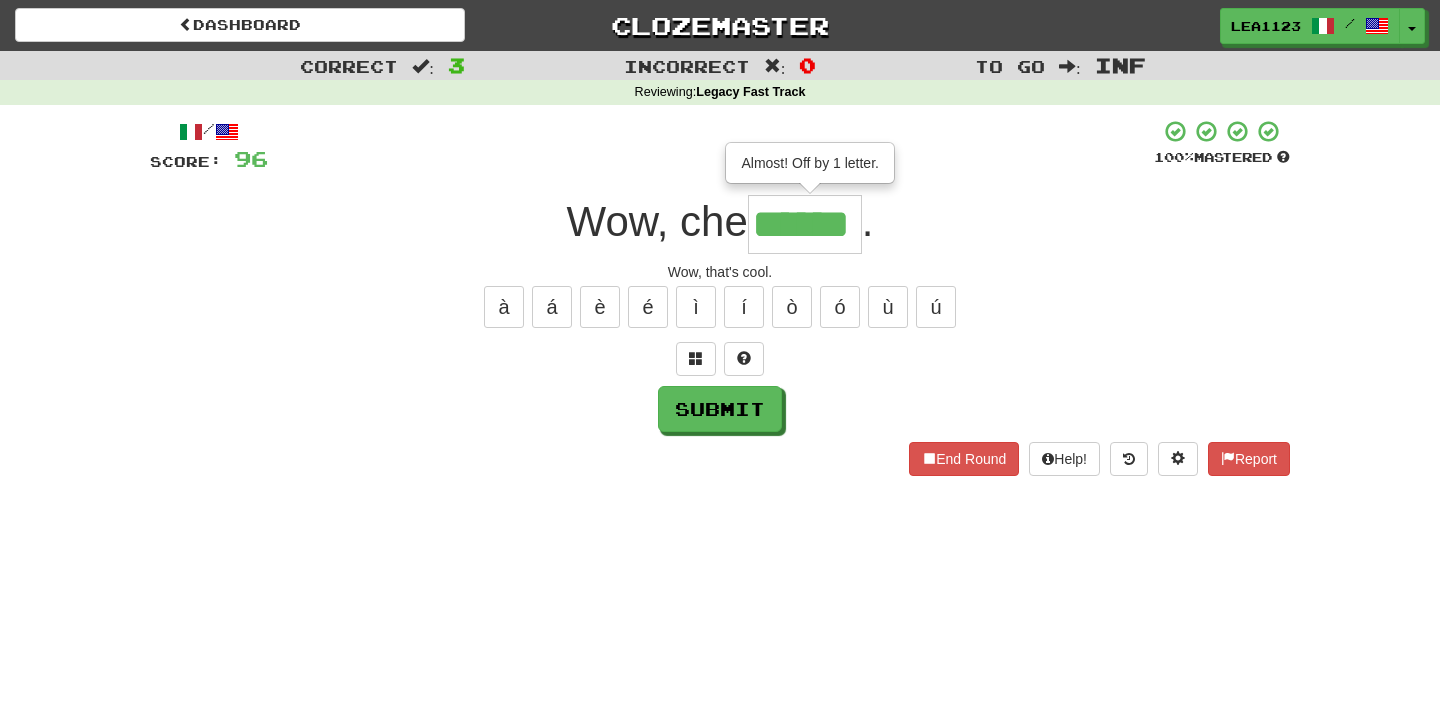 type on "******" 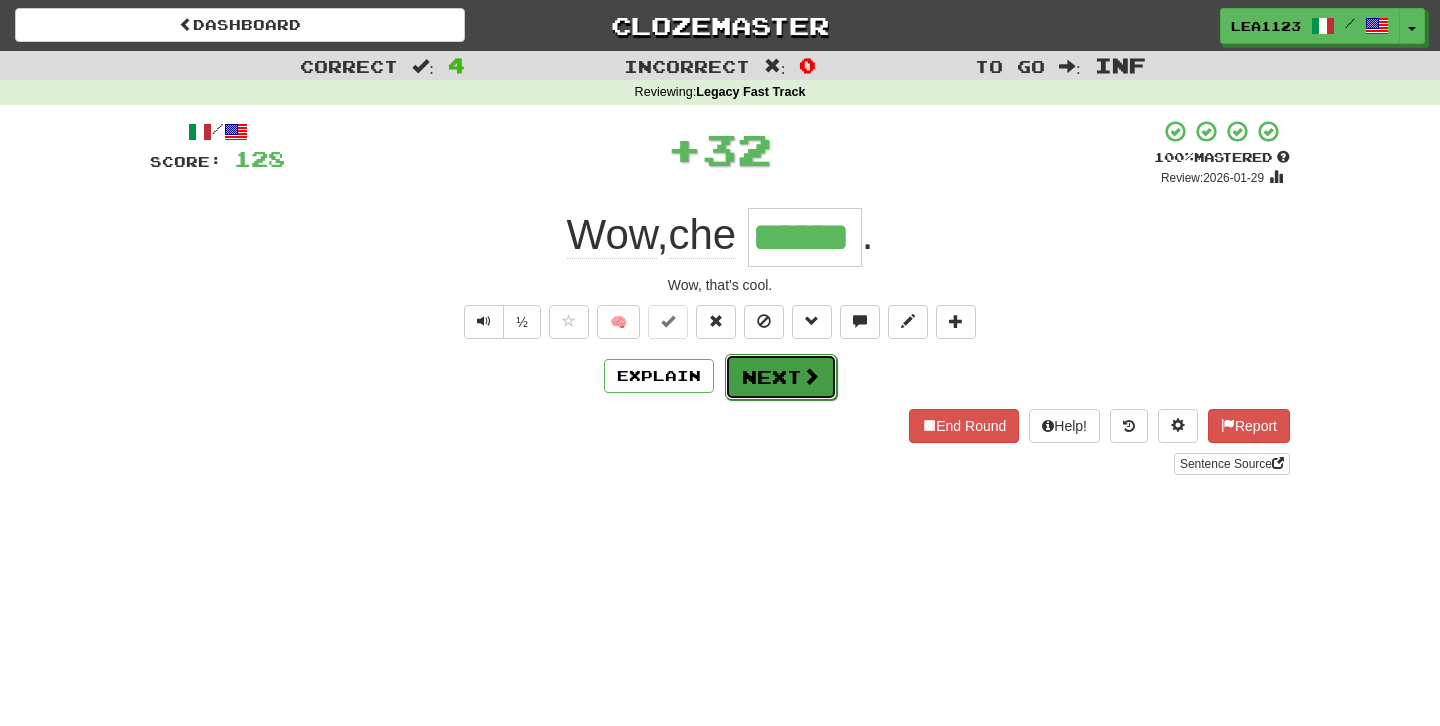 click on "Next" at bounding box center [781, 377] 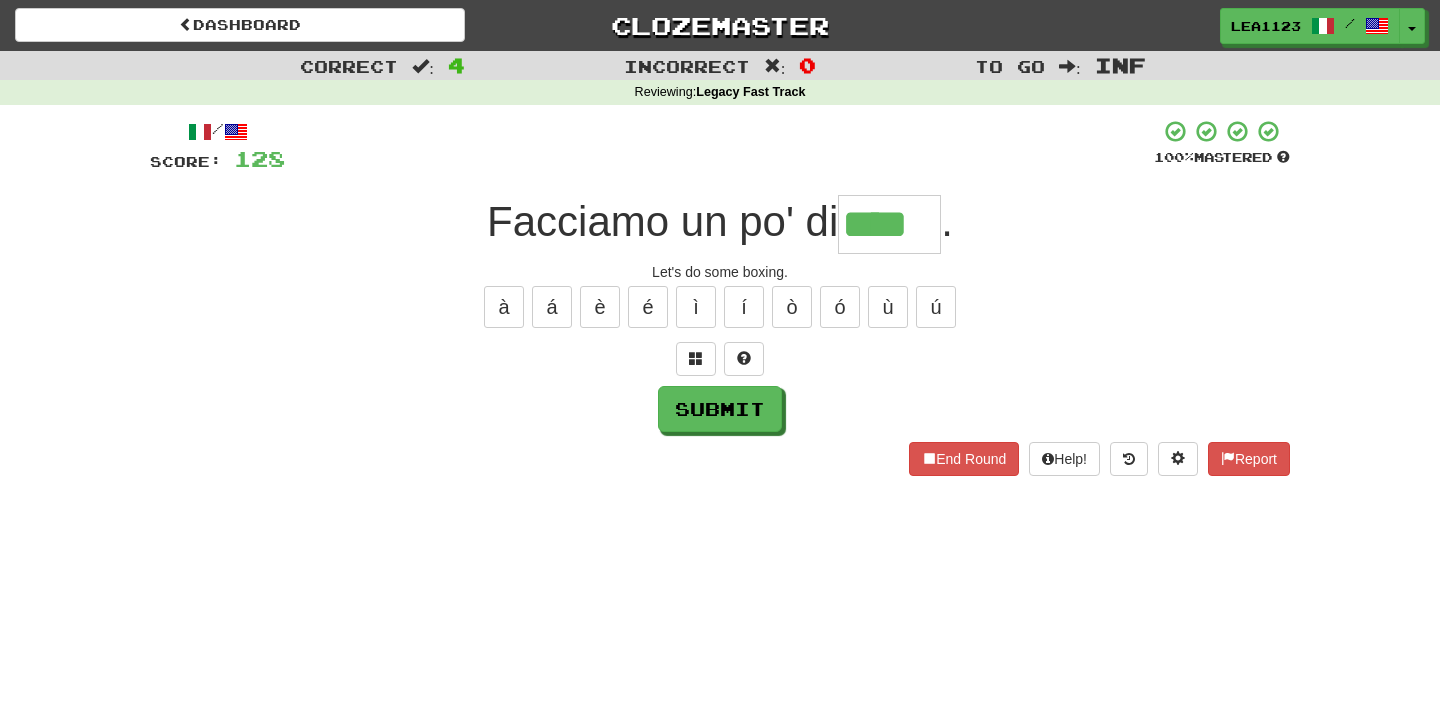 type on "****" 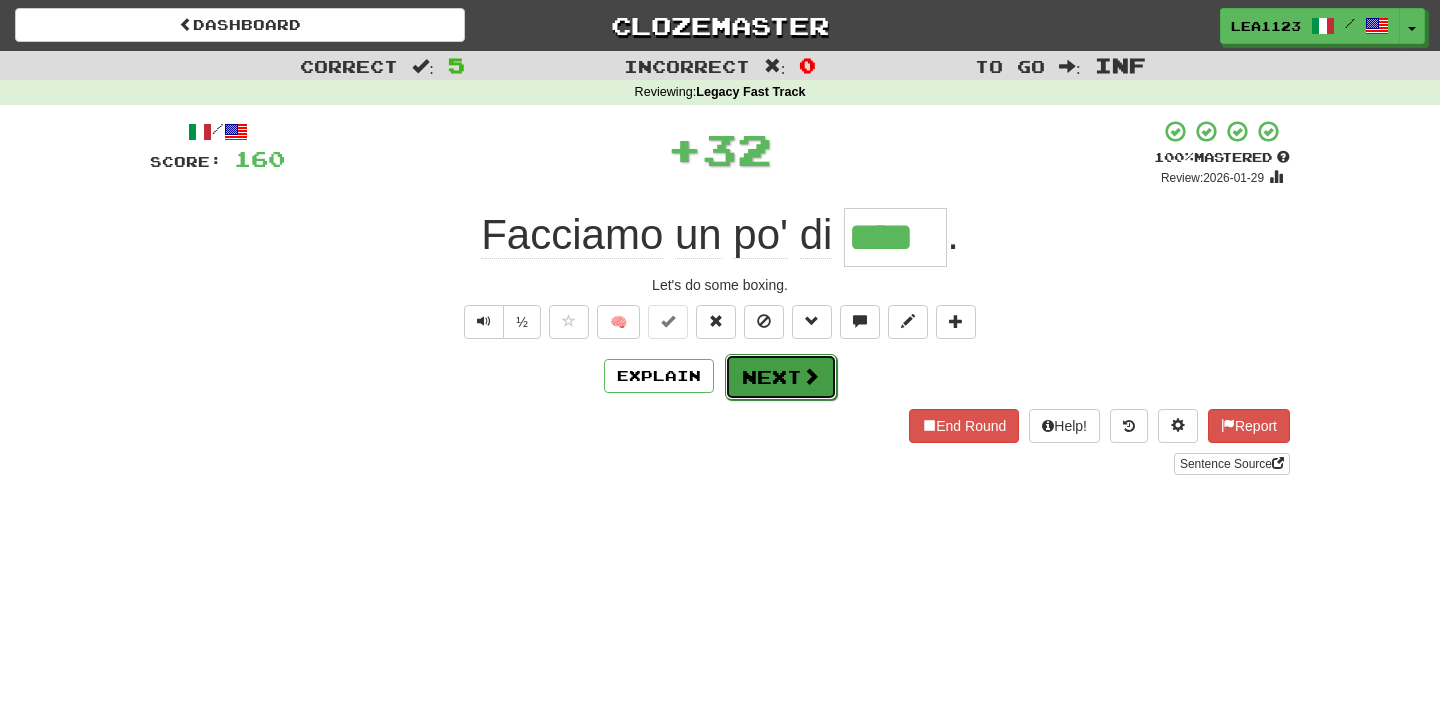 click on "Next" at bounding box center [781, 377] 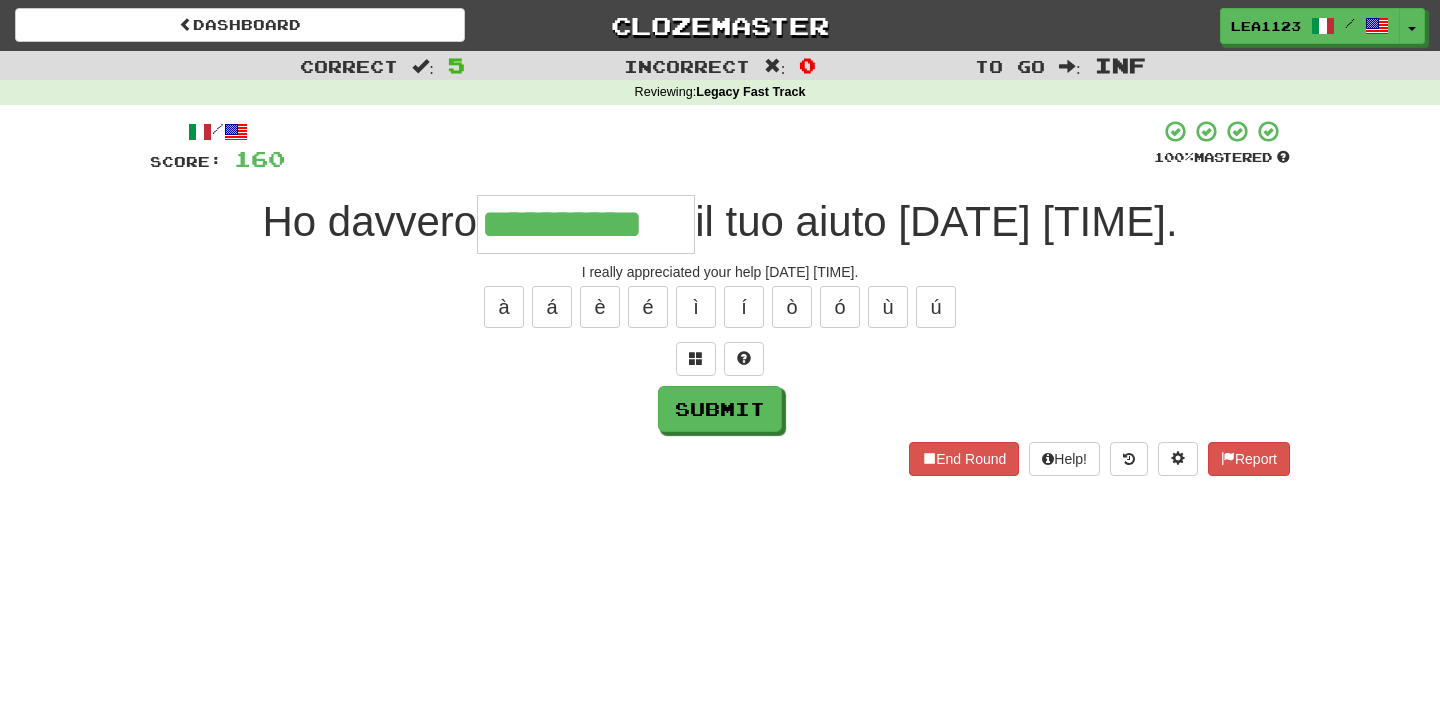 type on "**********" 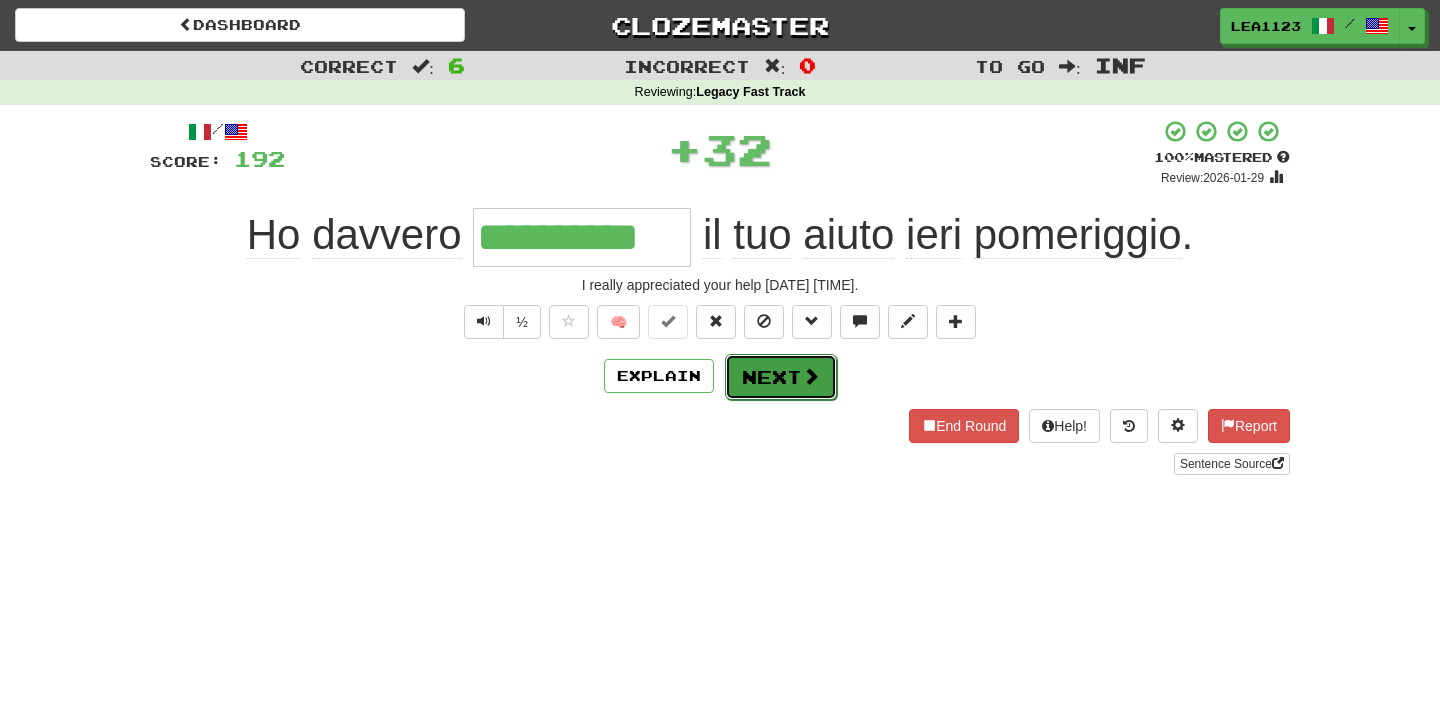 click on "Next" at bounding box center (781, 377) 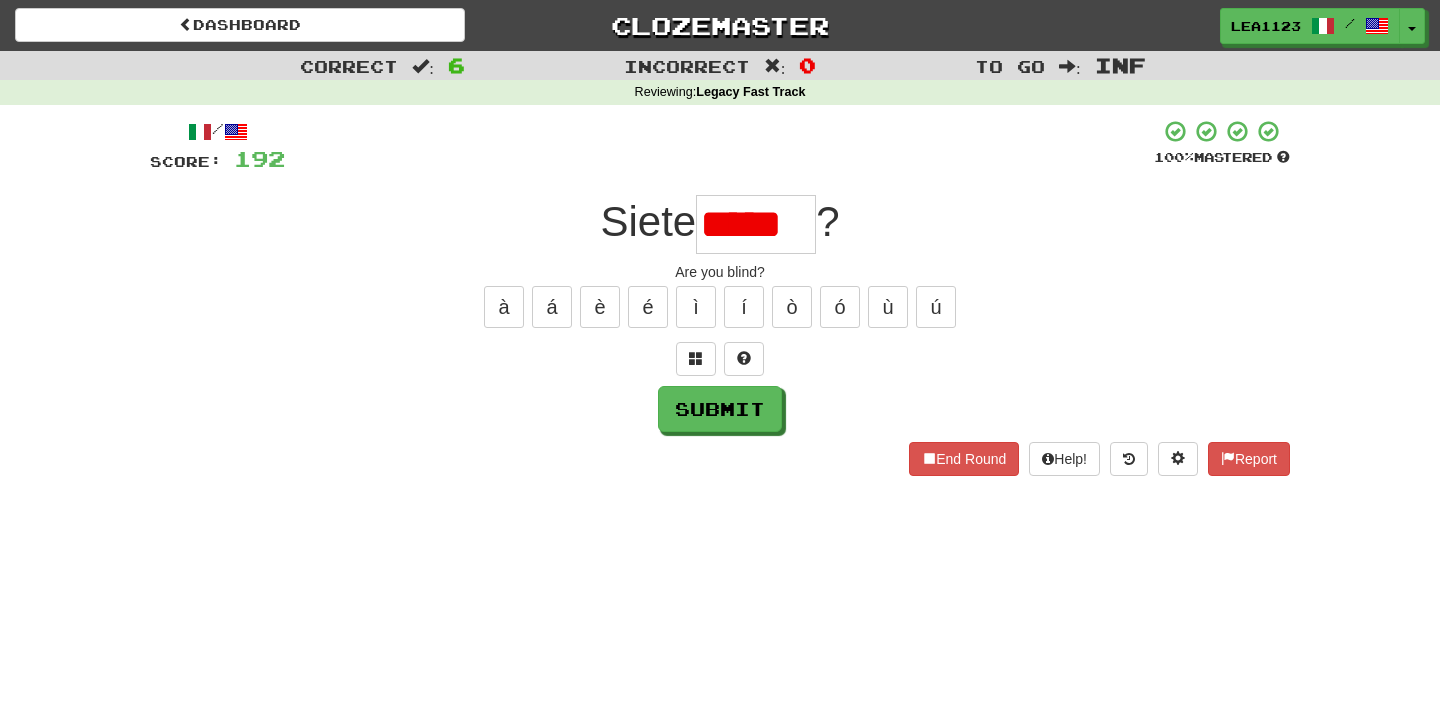 scroll, scrollTop: 0, scrollLeft: 0, axis: both 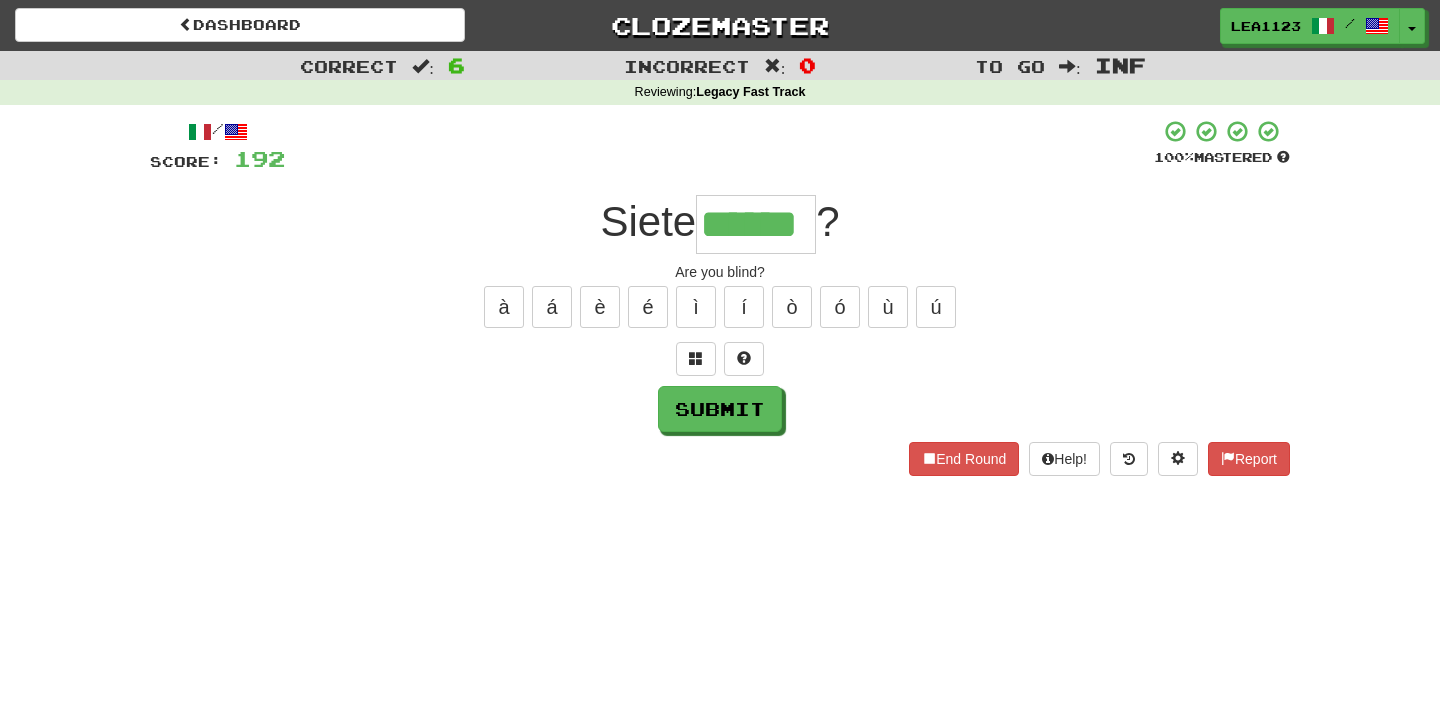 type on "******" 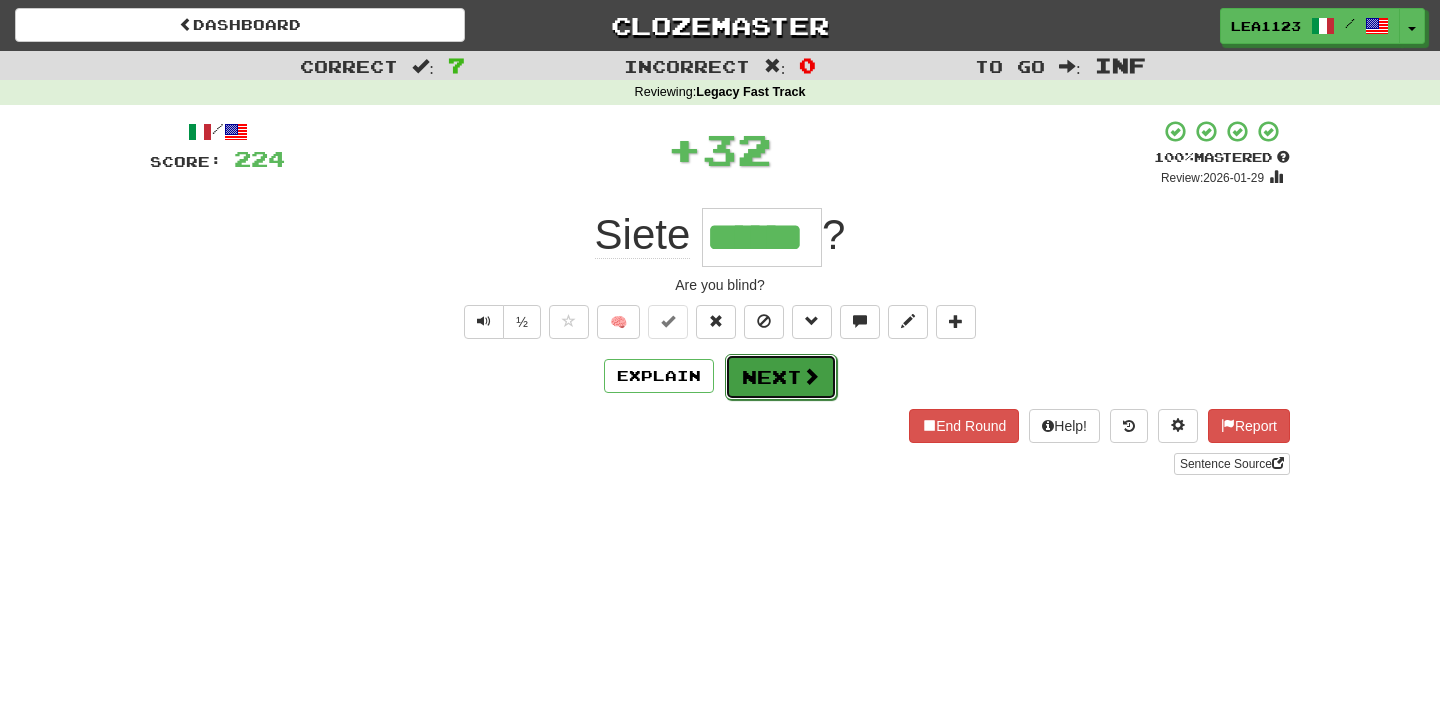 click on "Next" at bounding box center [781, 377] 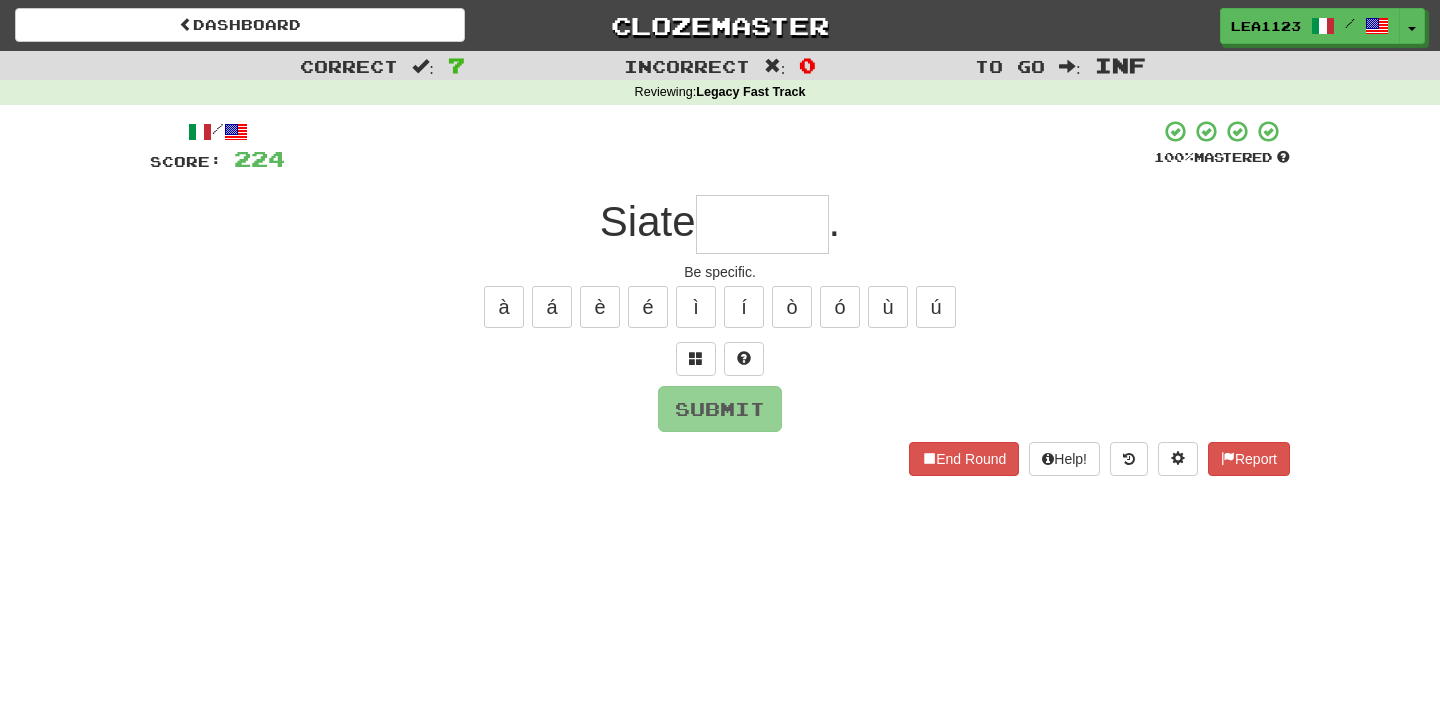 type on "*" 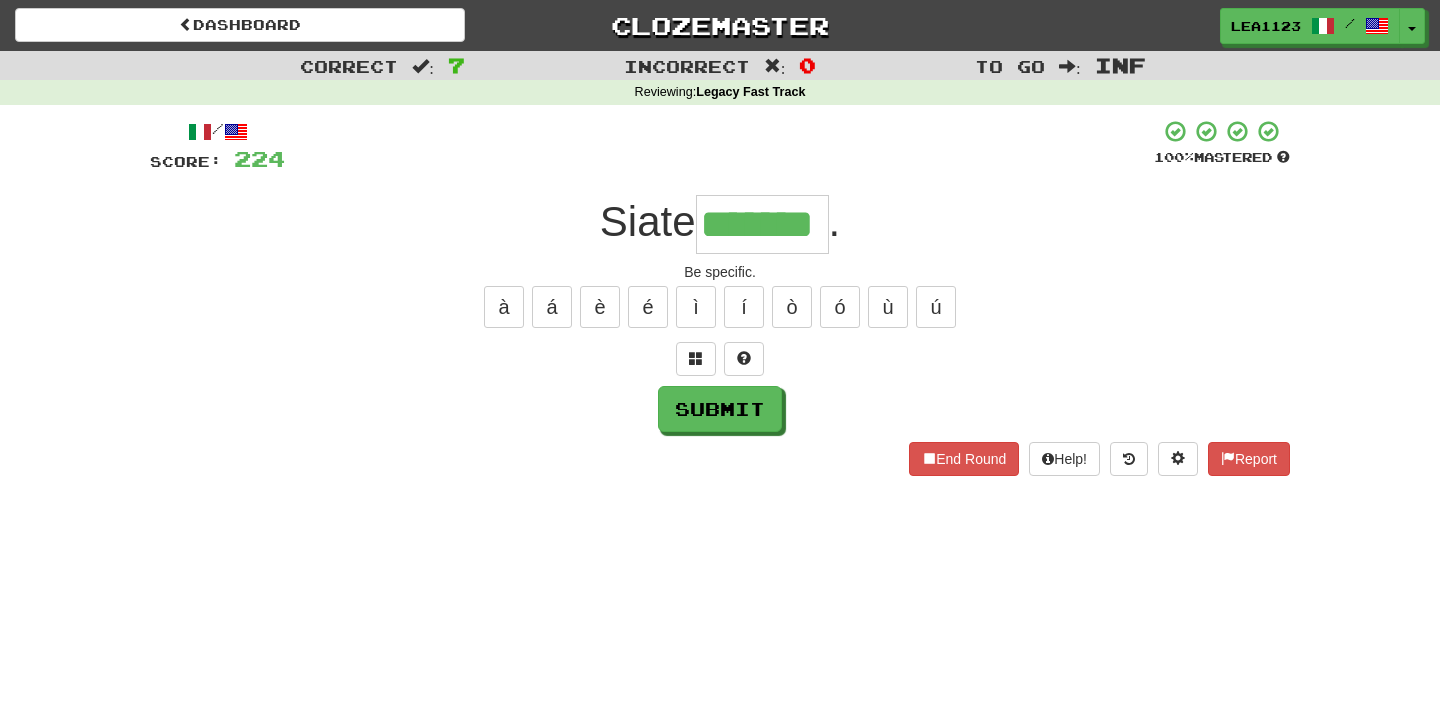 type on "*******" 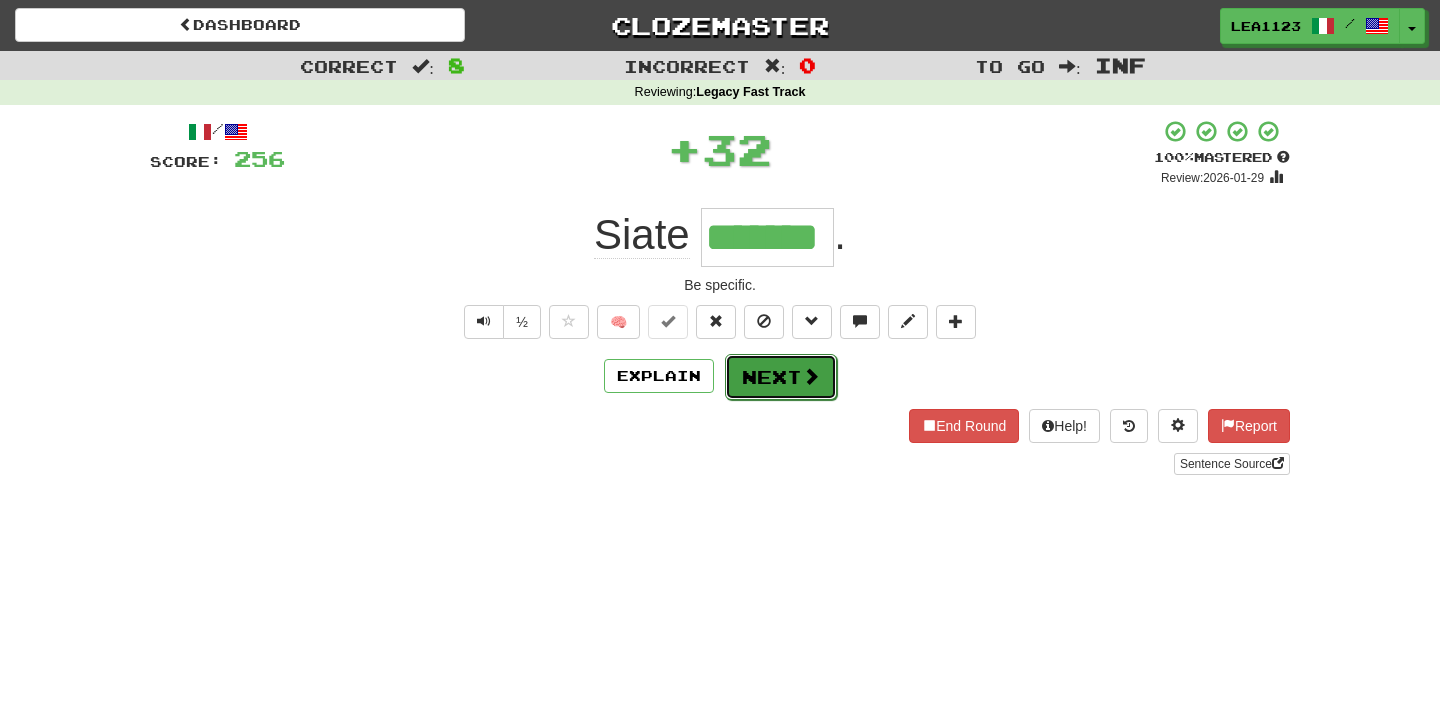 click on "Next" at bounding box center (781, 377) 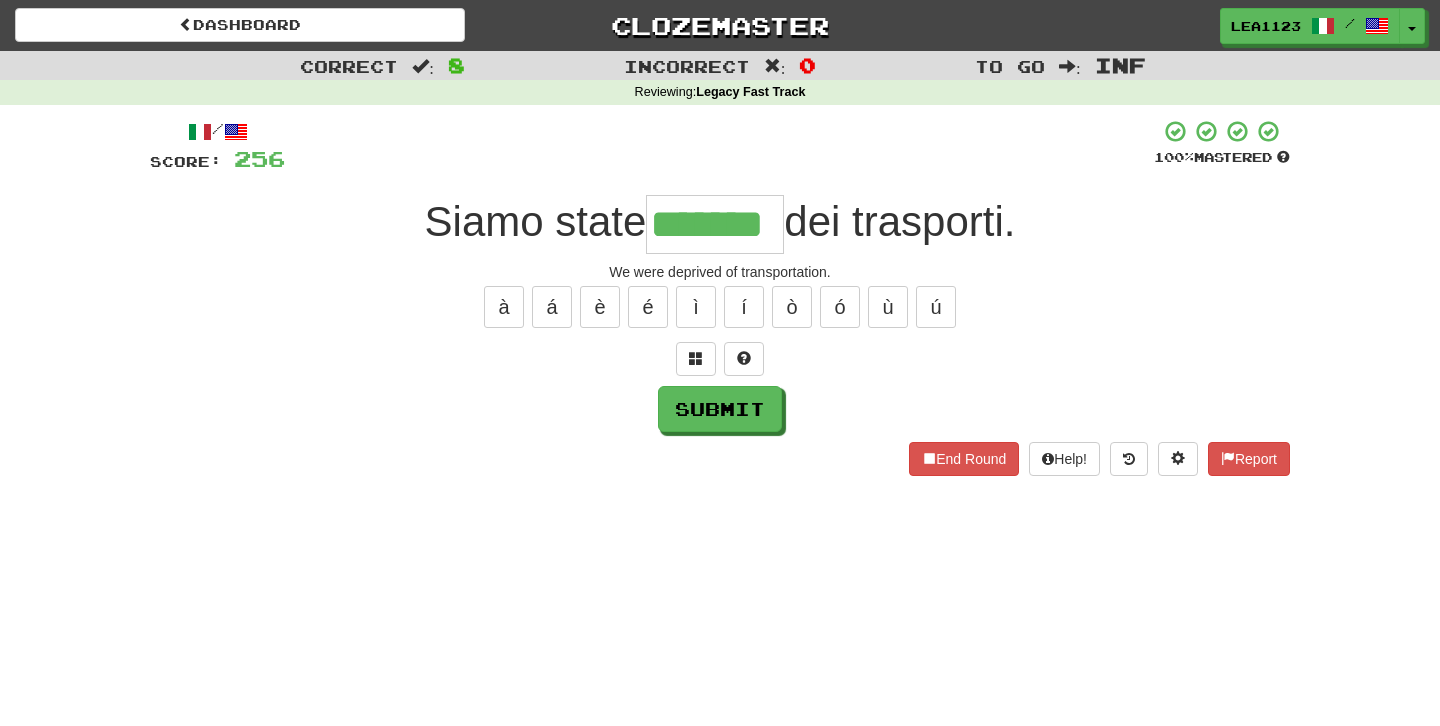 type on "*******" 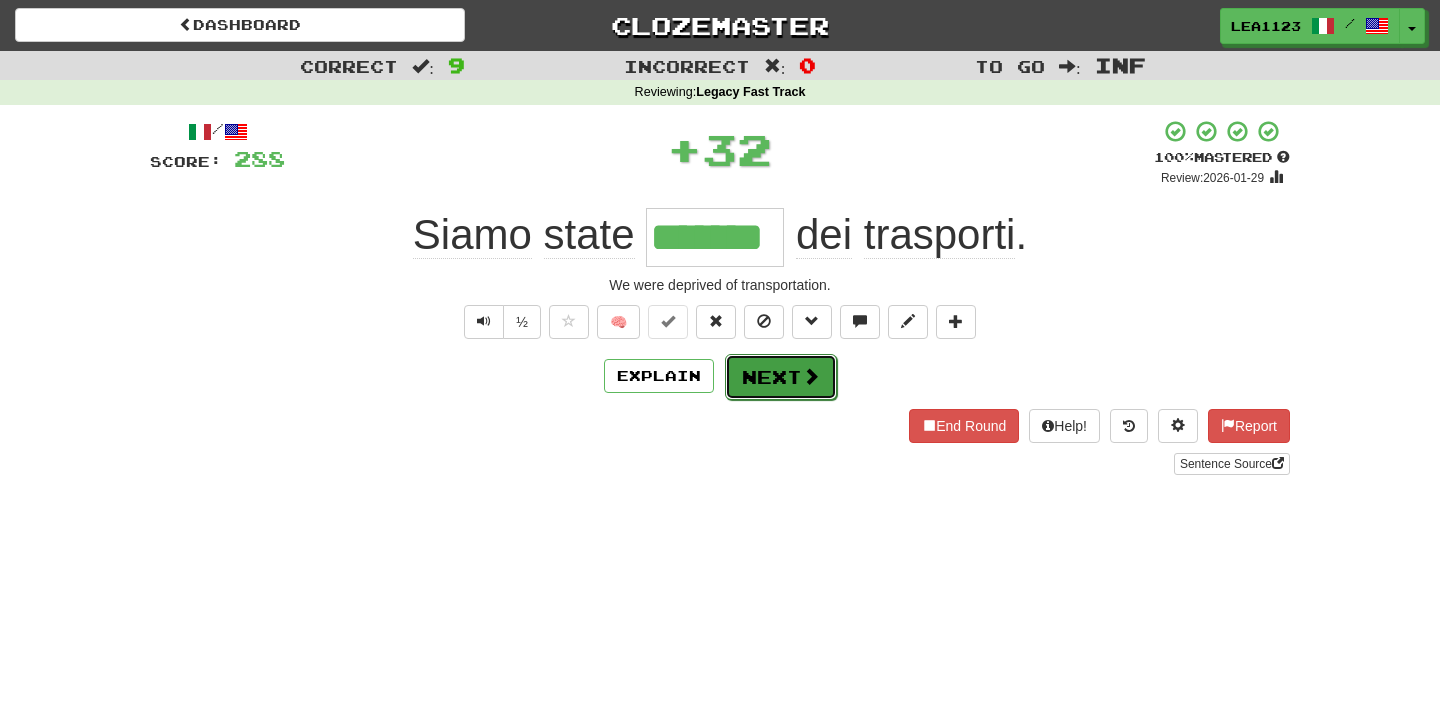 click on "Next" at bounding box center [781, 377] 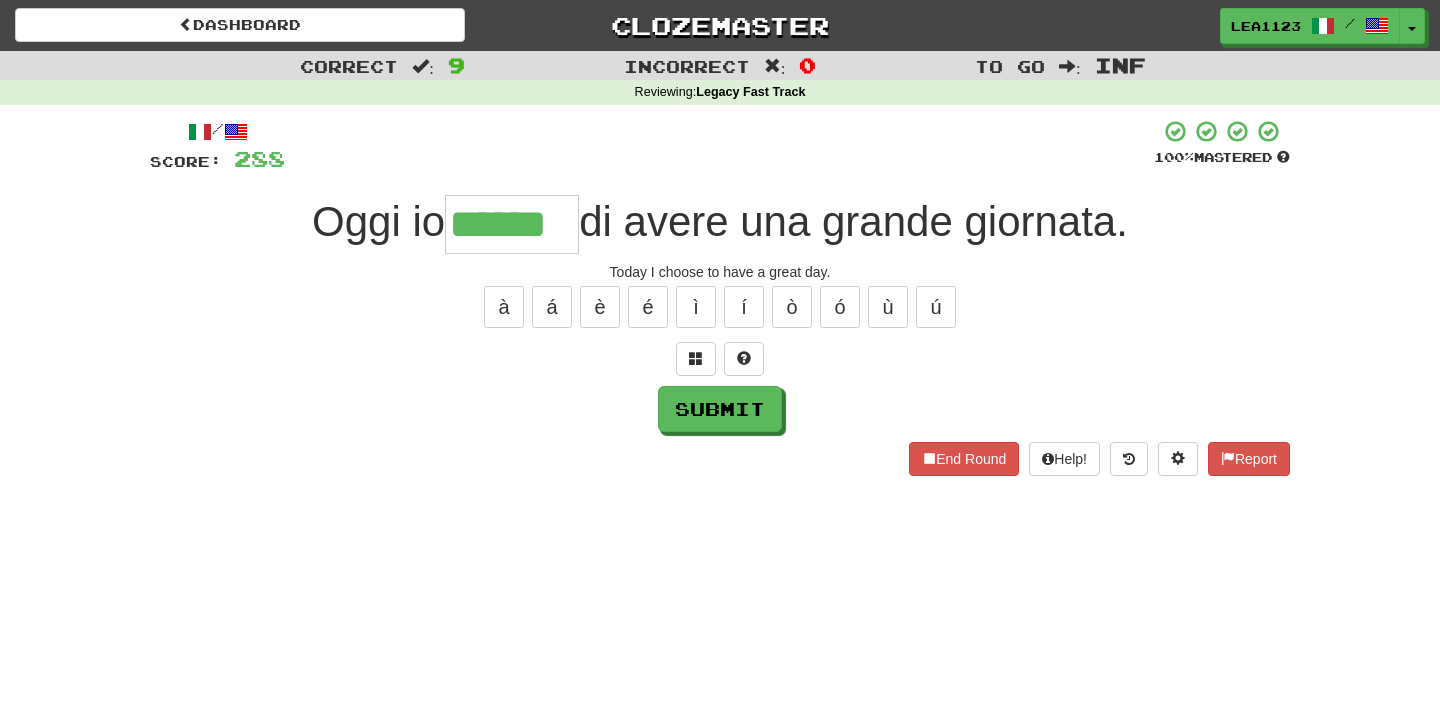 type on "******" 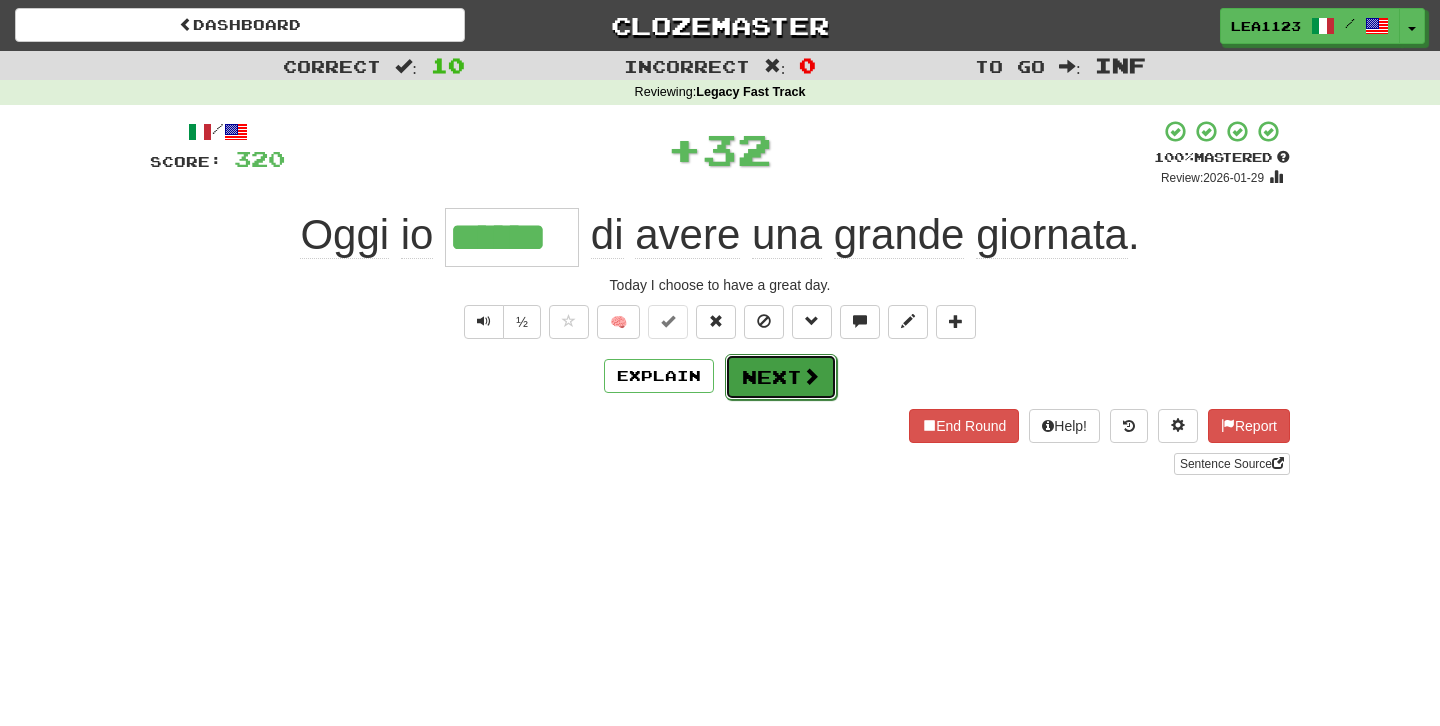 click on "Next" at bounding box center [781, 377] 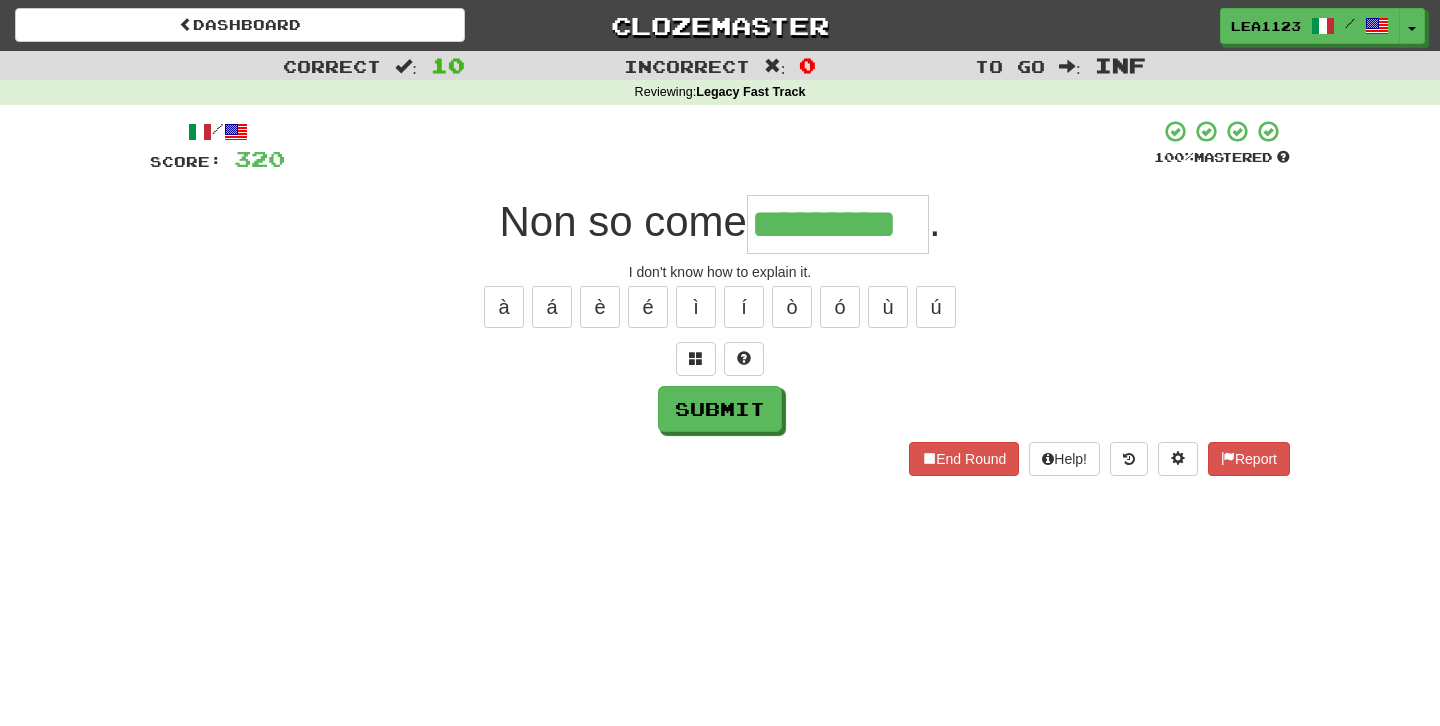 type on "*********" 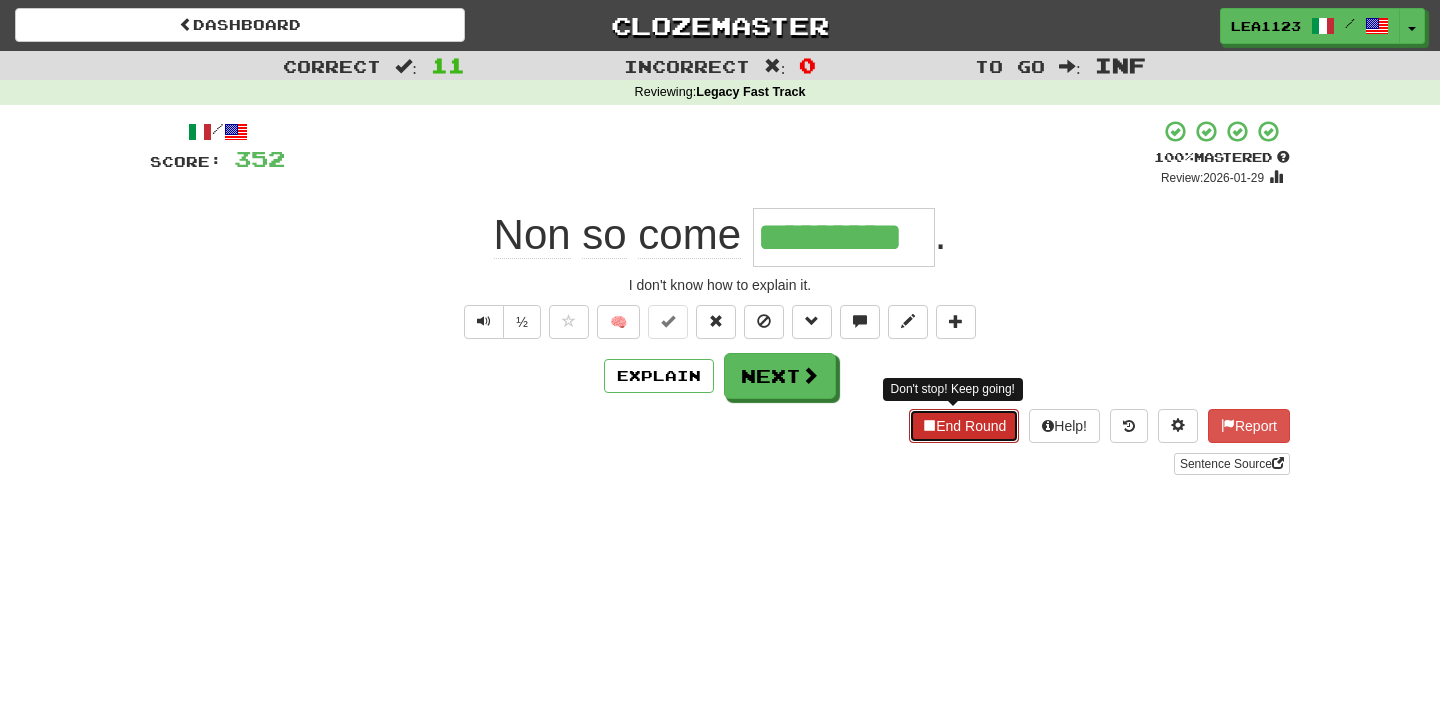 click on "End Round" at bounding box center (964, 426) 